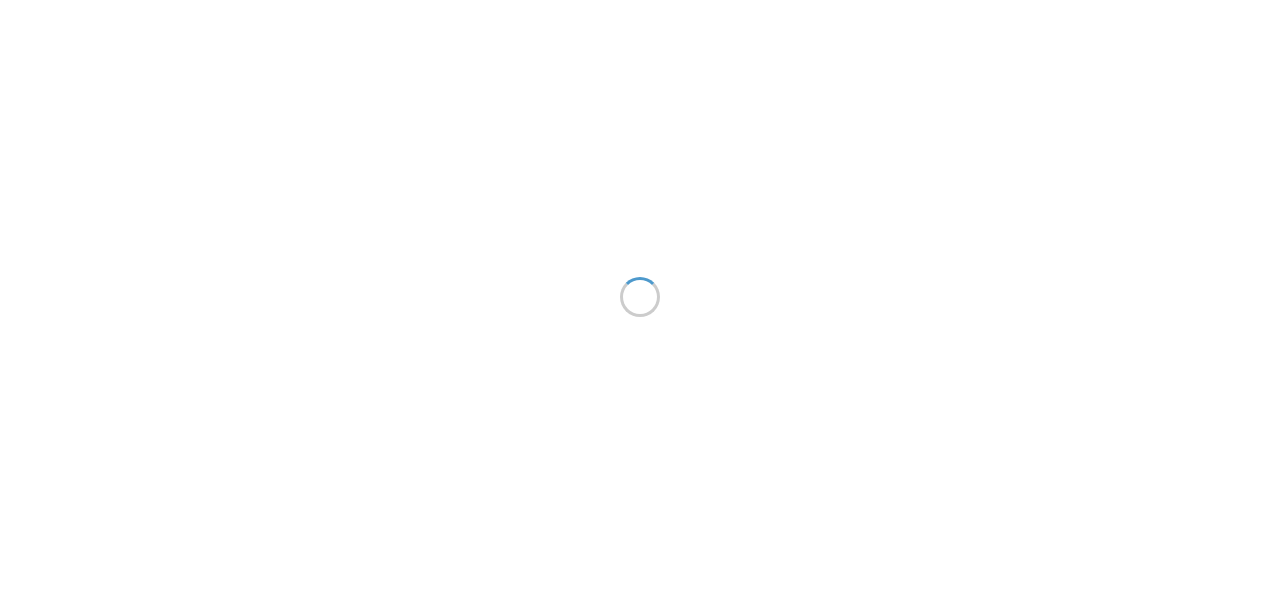 scroll, scrollTop: 0, scrollLeft: 0, axis: both 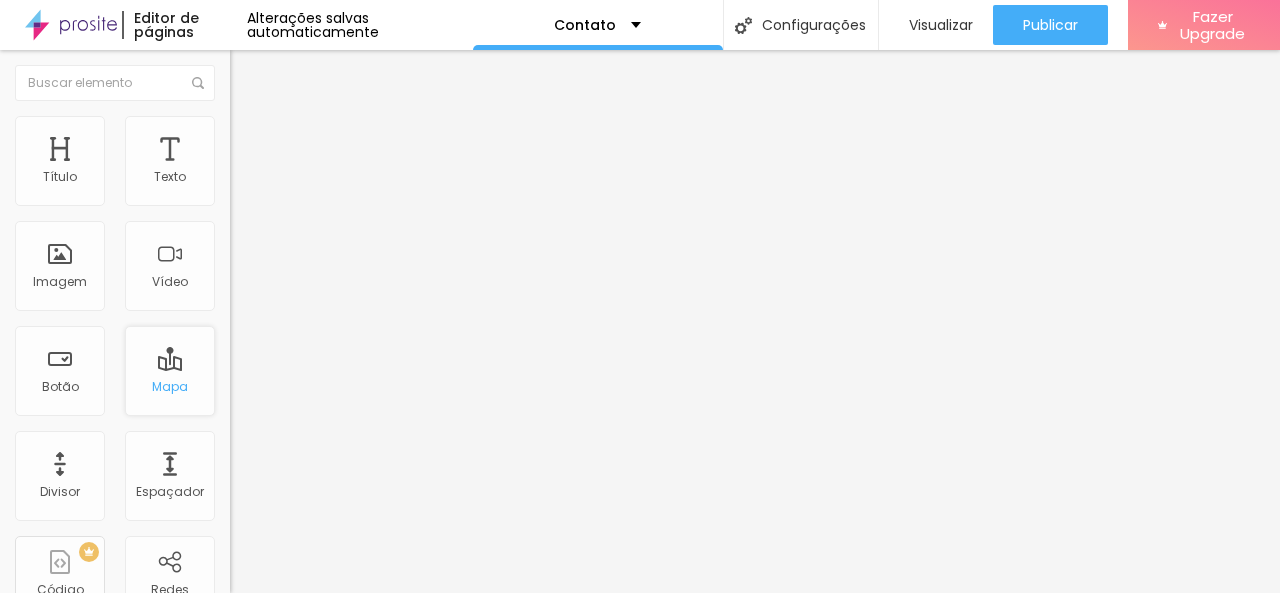 click on "Mapa" at bounding box center (170, 371) 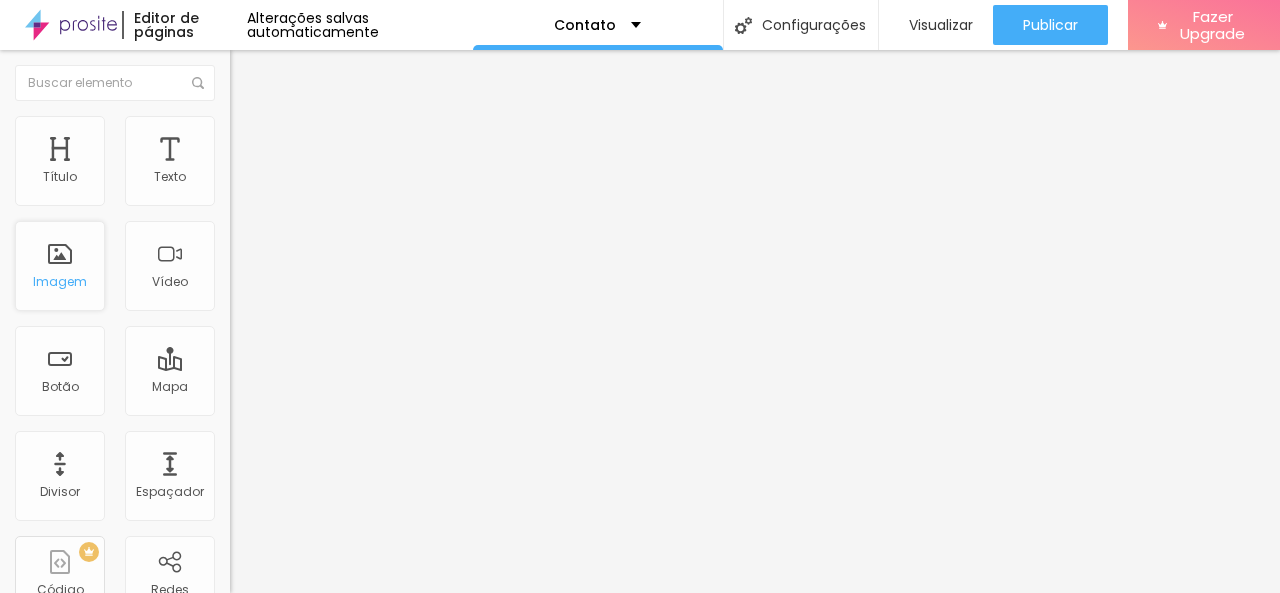 click on "Imagem" at bounding box center [60, 266] 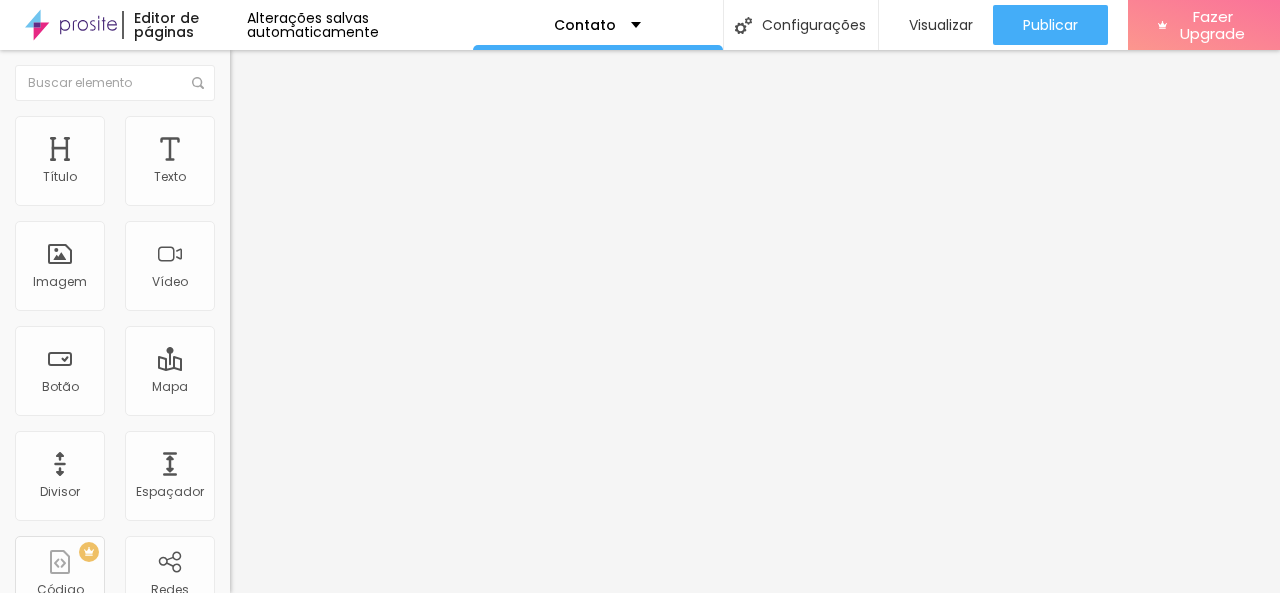 click at bounding box center [253, 73] 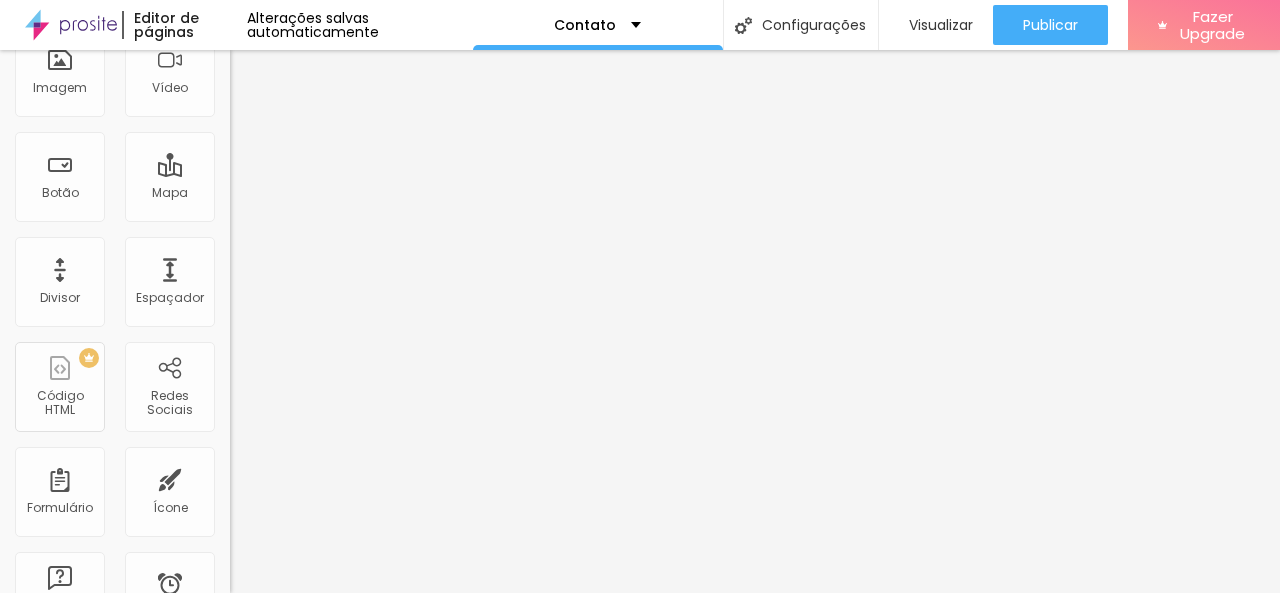 scroll, scrollTop: 200, scrollLeft: 0, axis: vertical 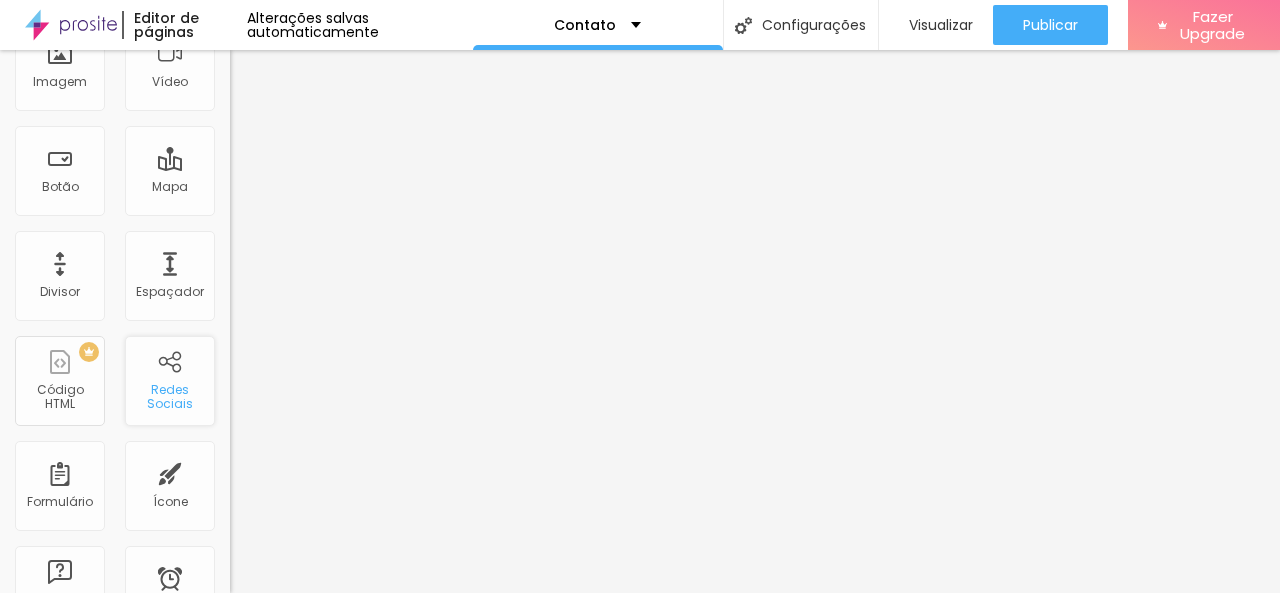 click on "Redes Sociais" at bounding box center (169, 397) 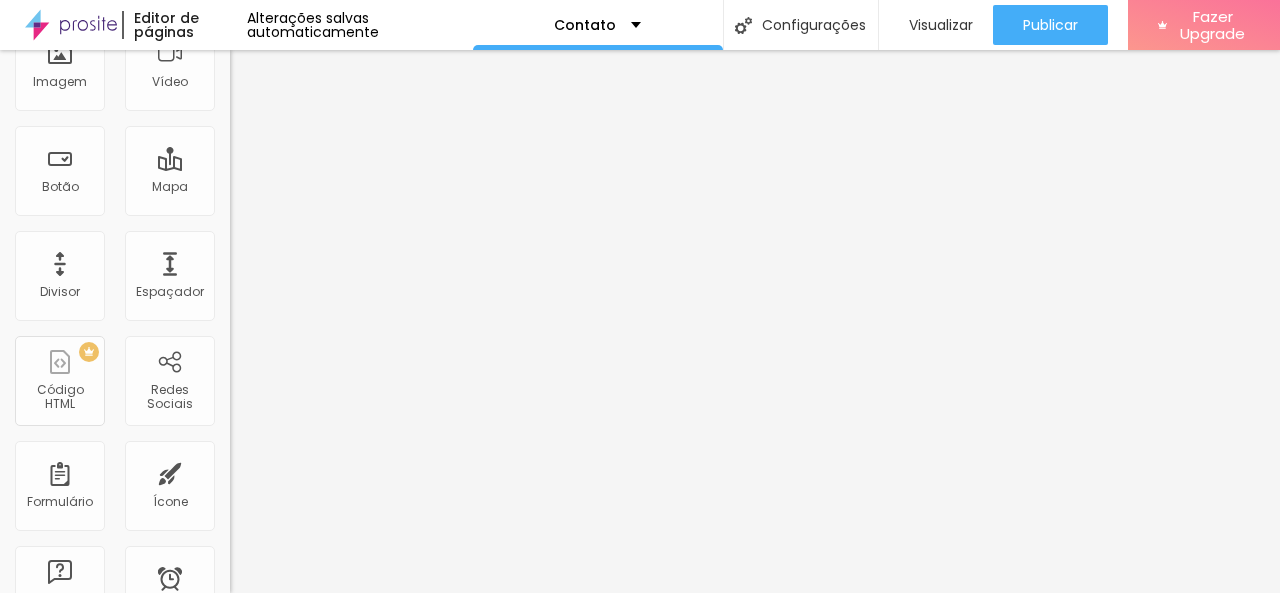 scroll, scrollTop: 0, scrollLeft: 0, axis: both 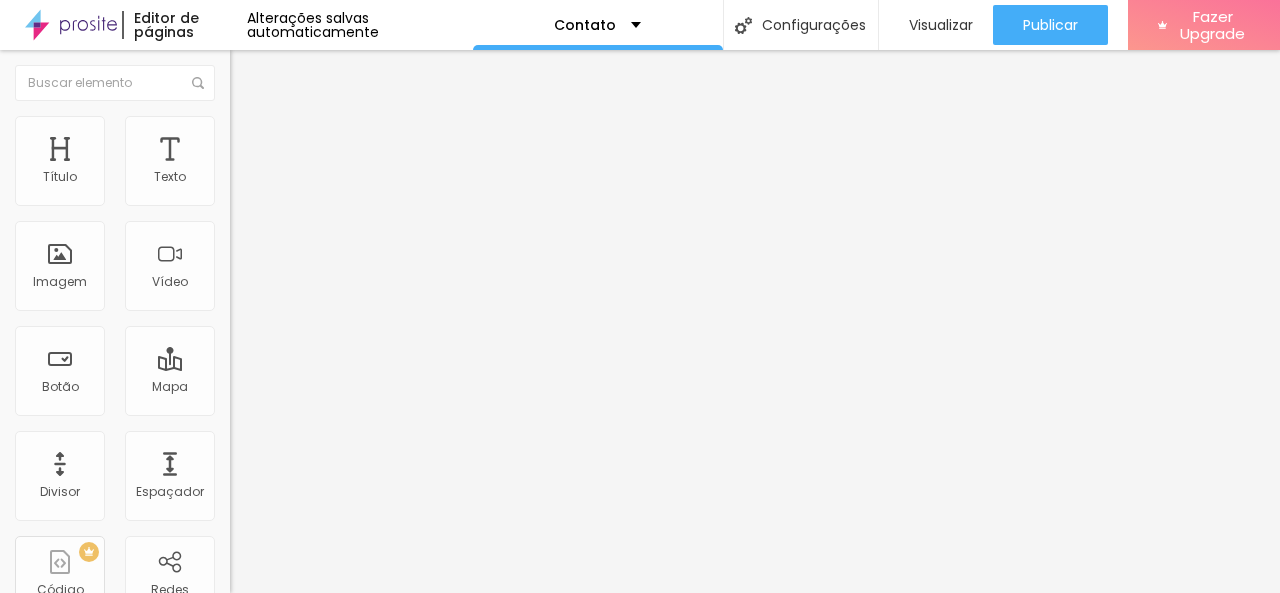 click at bounding box center (253, 73) 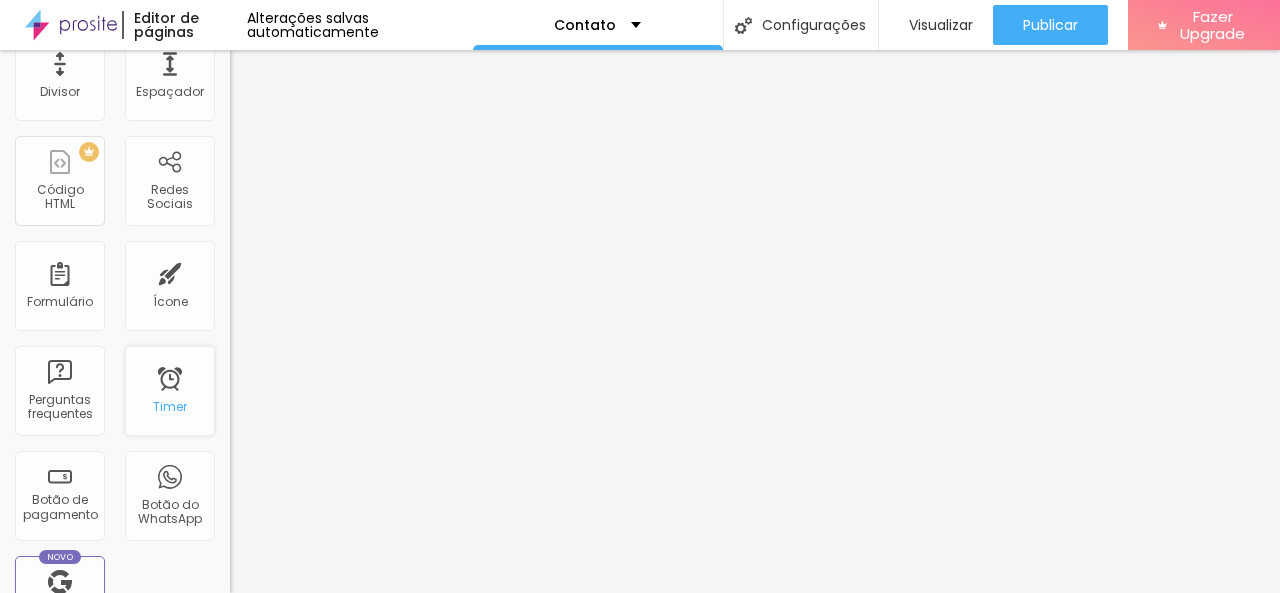 scroll, scrollTop: 300, scrollLeft: 0, axis: vertical 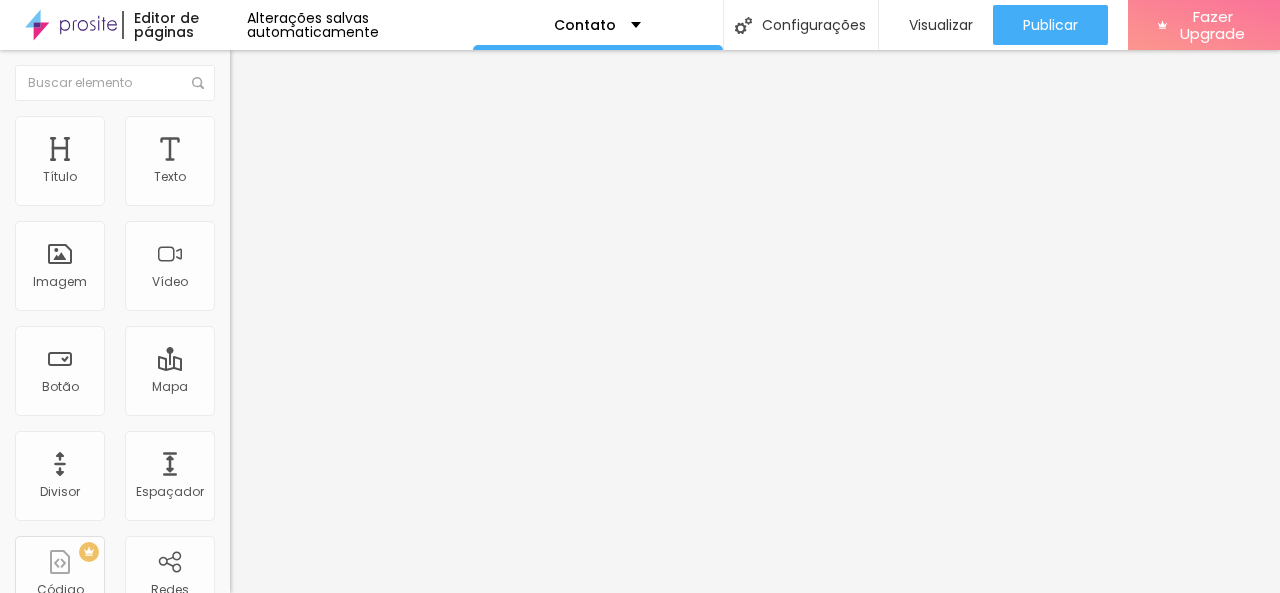 click at bounding box center [237, 209] 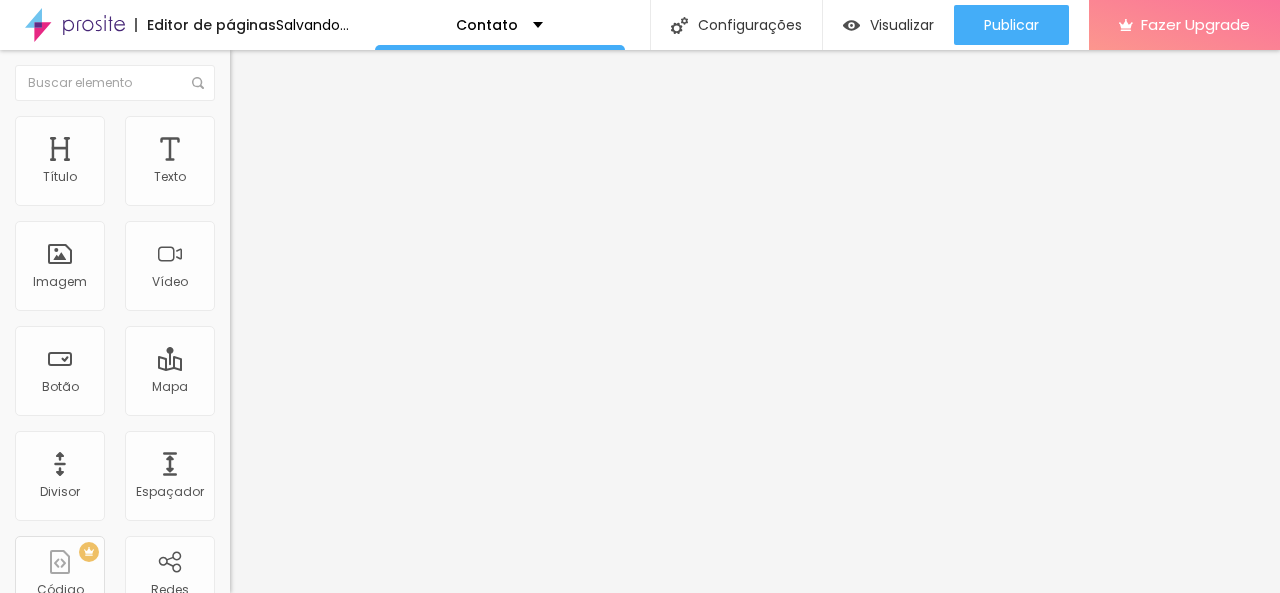 type on "39" 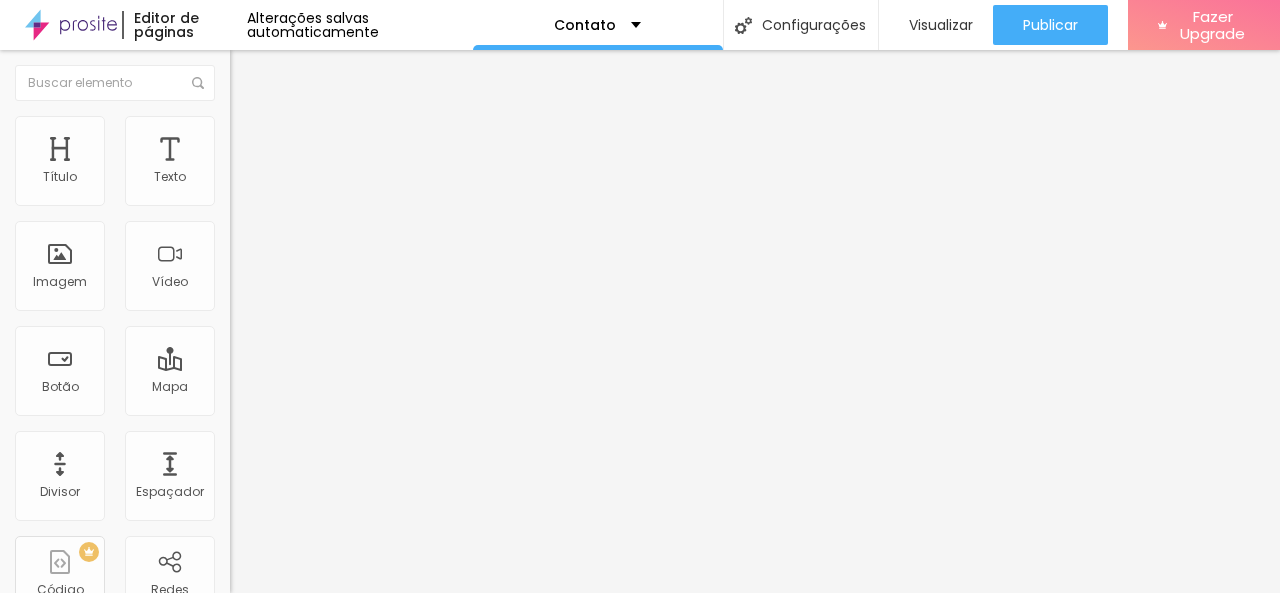type on "11" 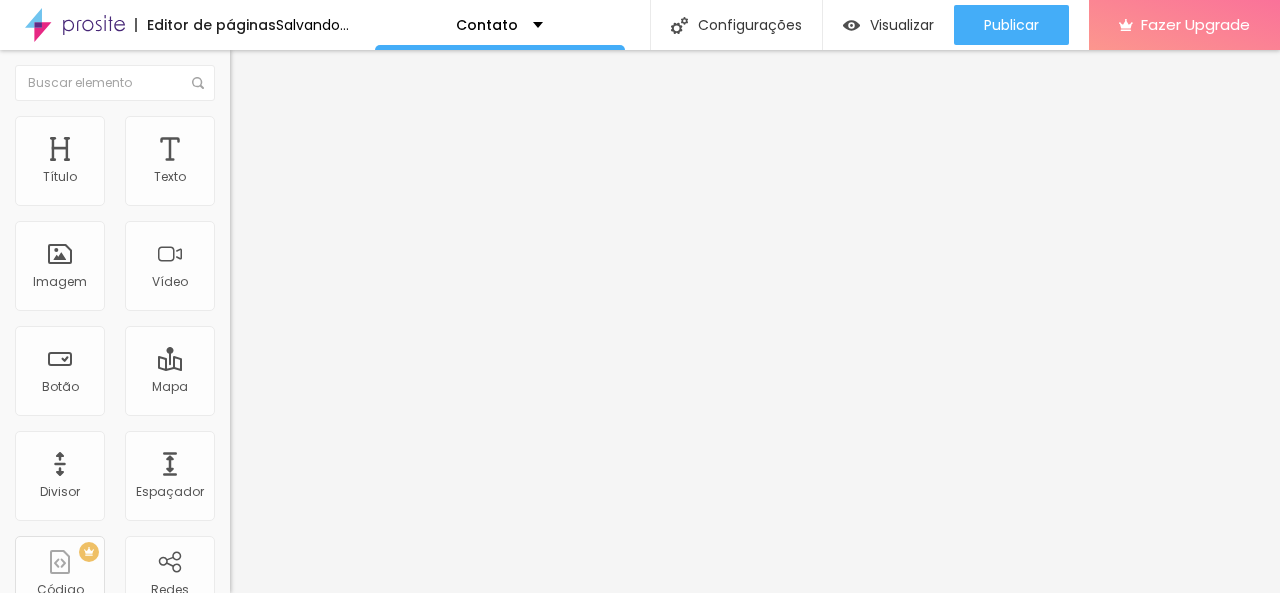 type on "19" 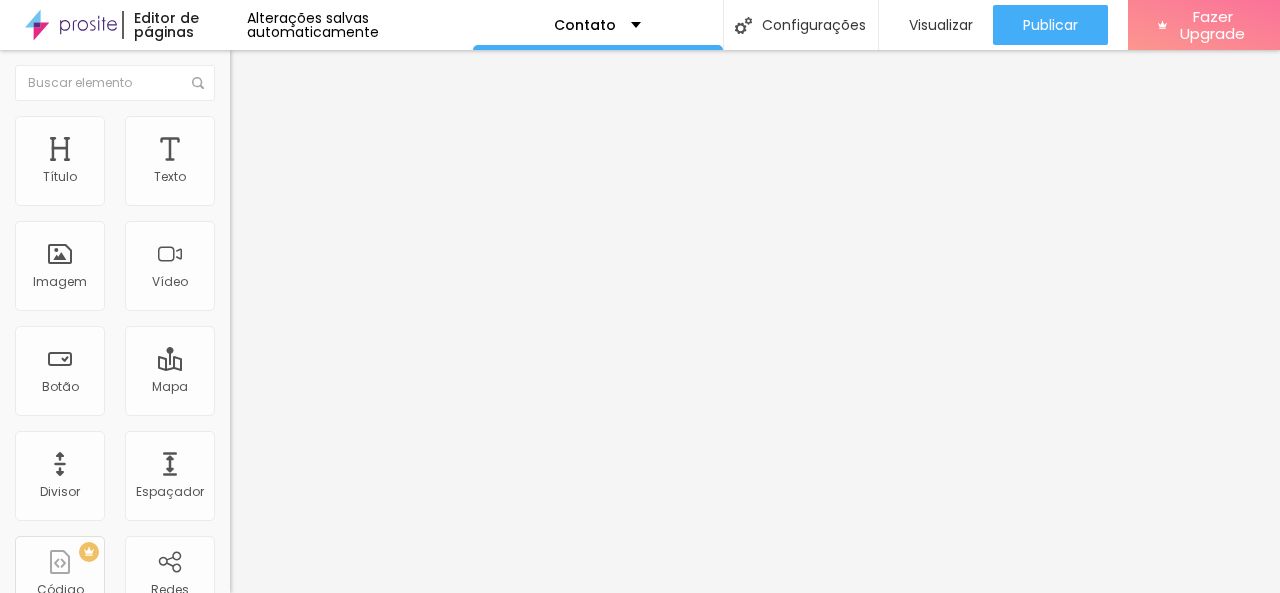 type on "16" 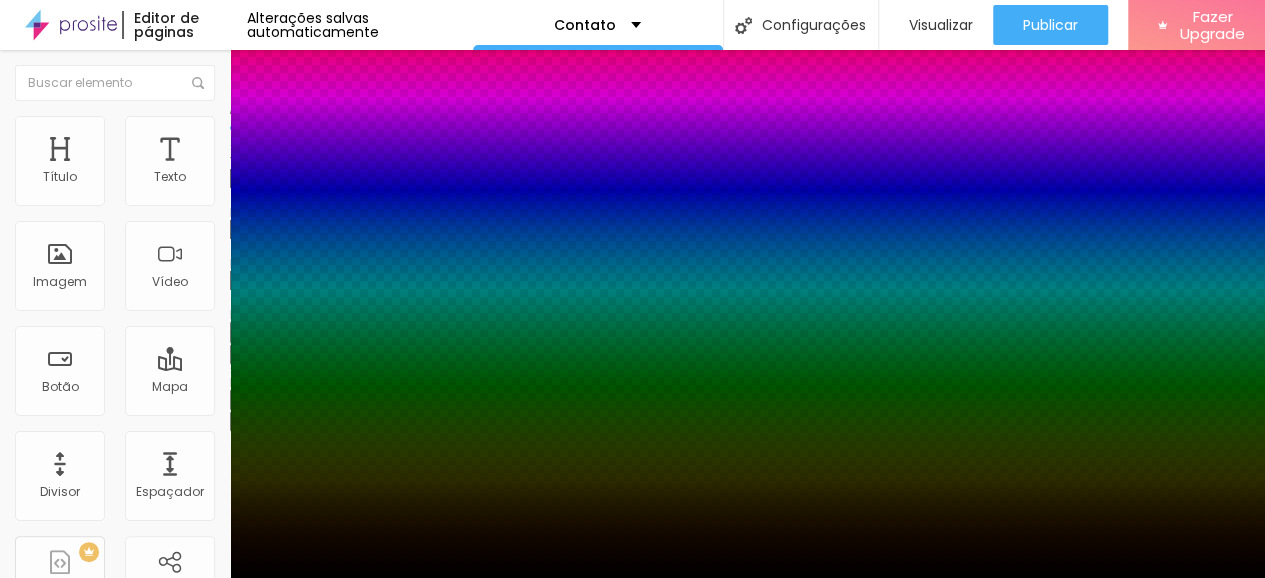type on "1" 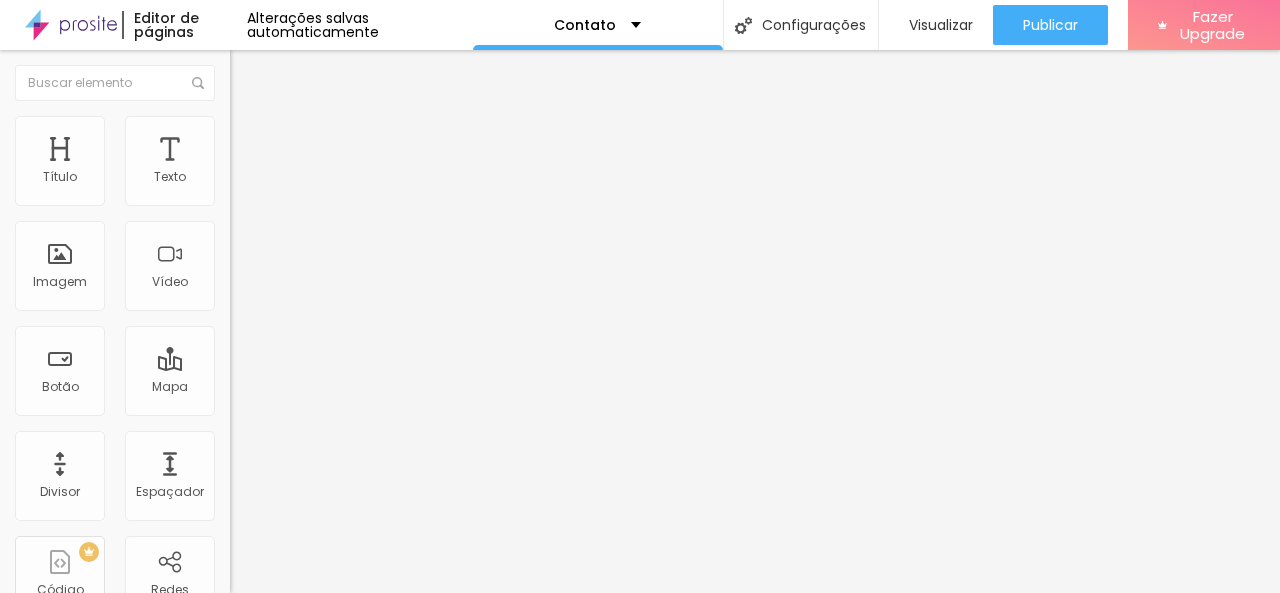 type on "40" 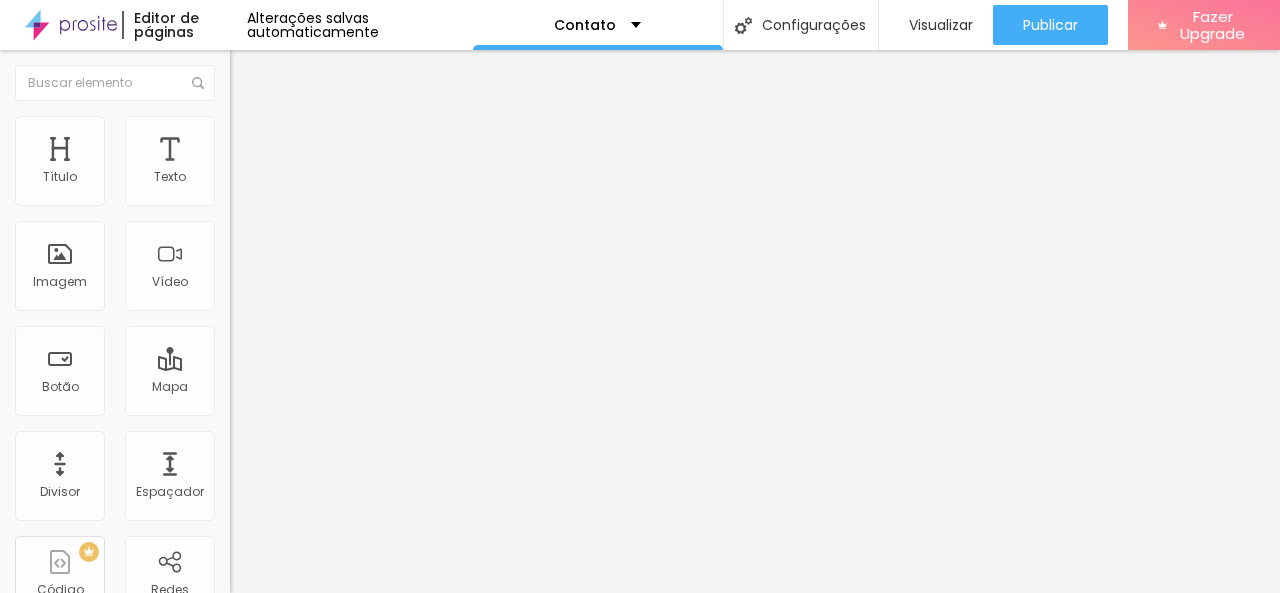 click at bounding box center [294, 197] 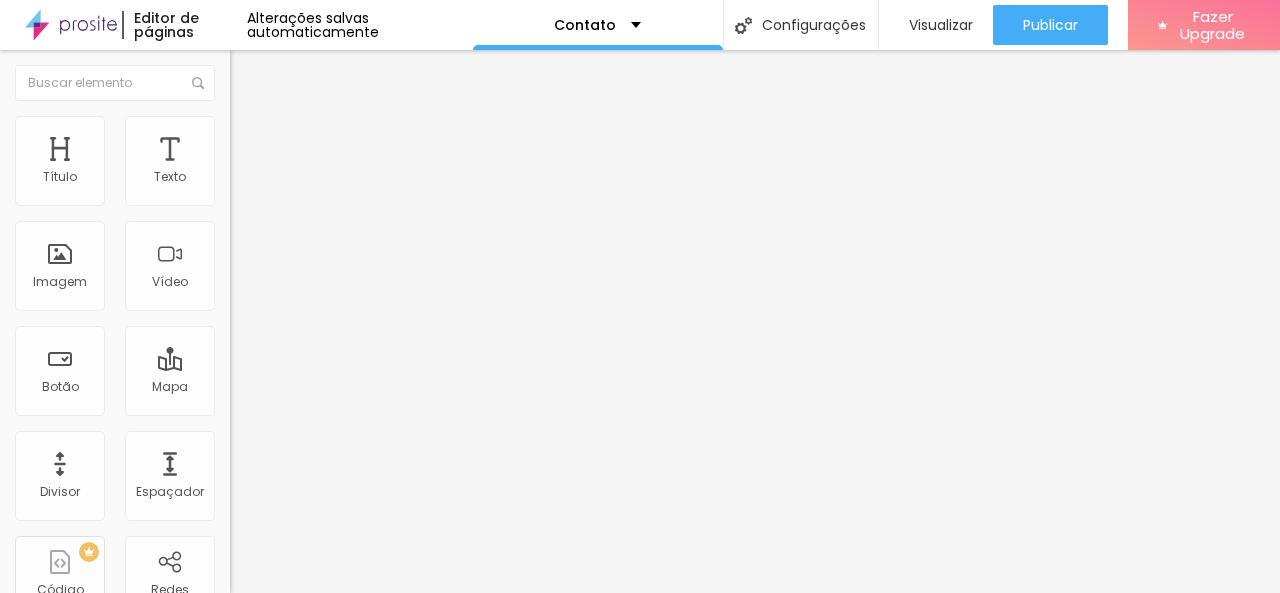 click on "Avançado" at bounding box center (281, 149) 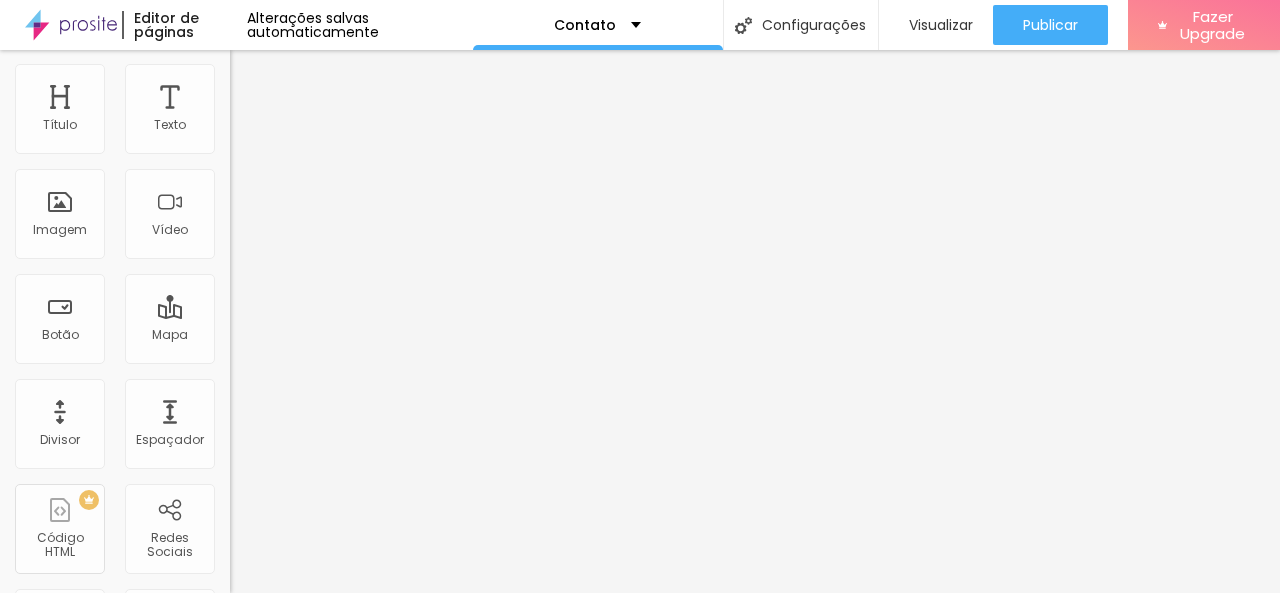 scroll, scrollTop: 0, scrollLeft: 0, axis: both 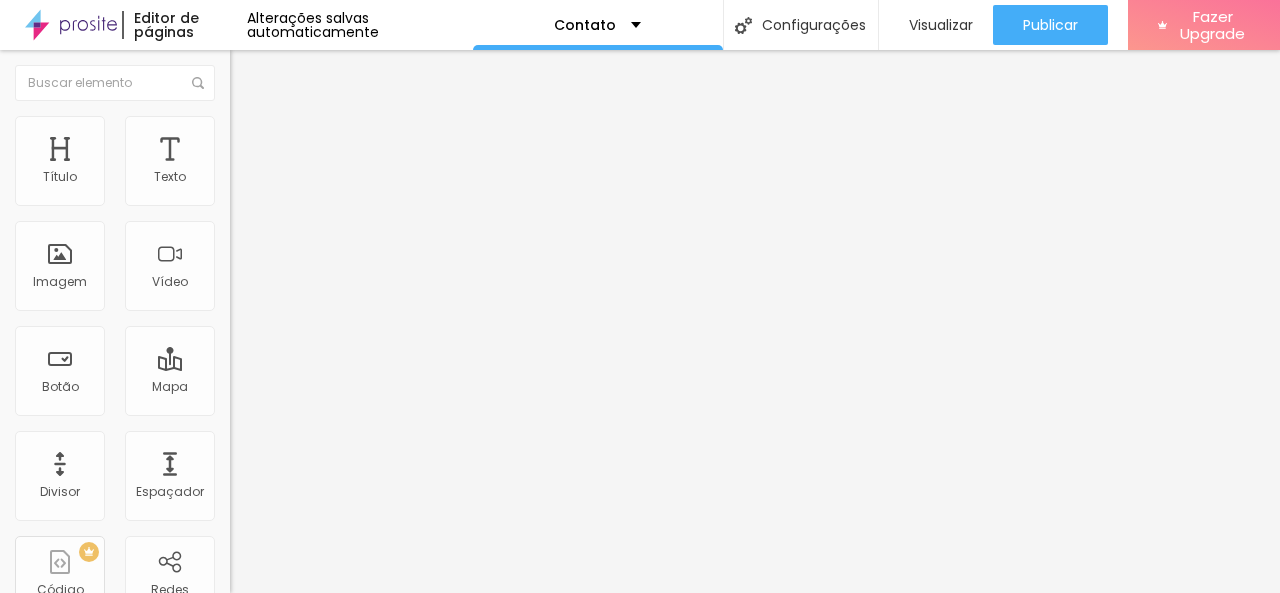 click on "Estilo" at bounding box center [345, 126] 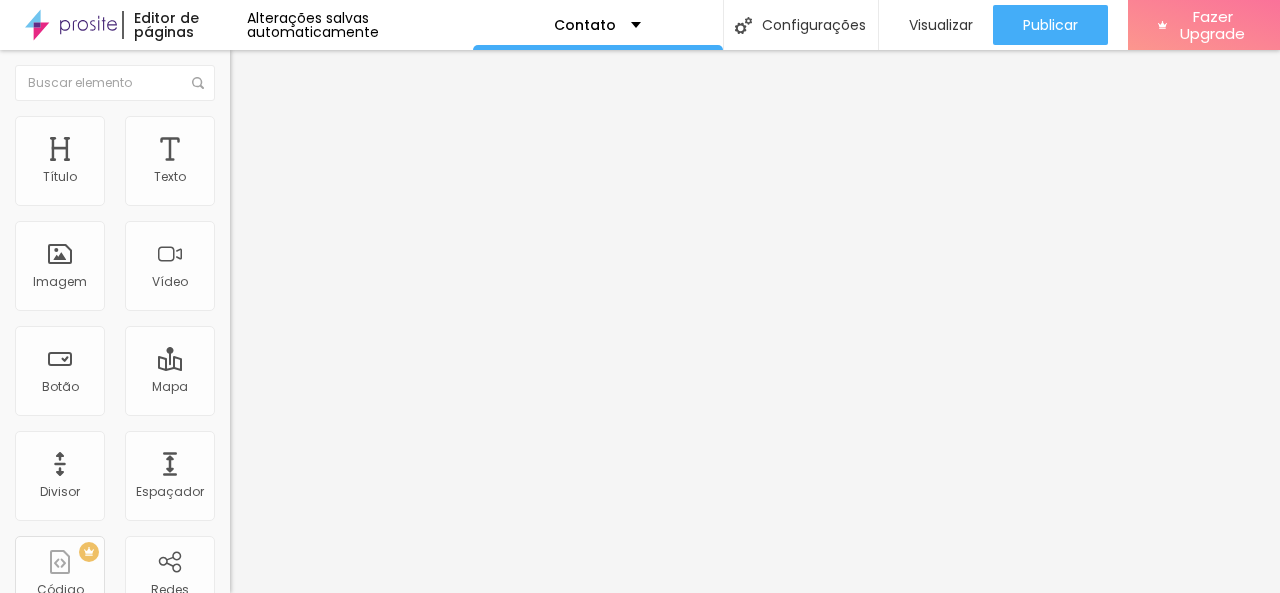 click on "Editar Redes Sociais Conteúdo Estilo Avançado Tamanho 39 px Espaçamento interno 16 Espaço entre items 12 Borda Voltar ao padrão Sombra DESATIVADO Voltar ao padrão" at bounding box center (345, 321) 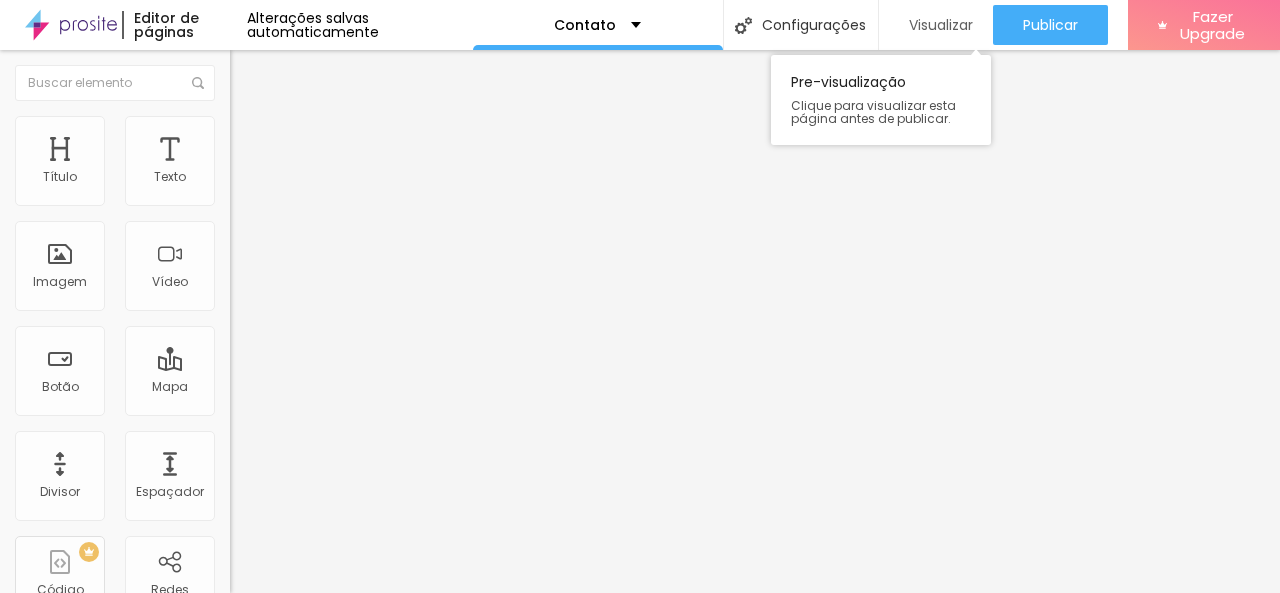 click on "Visualizar" at bounding box center [941, 25] 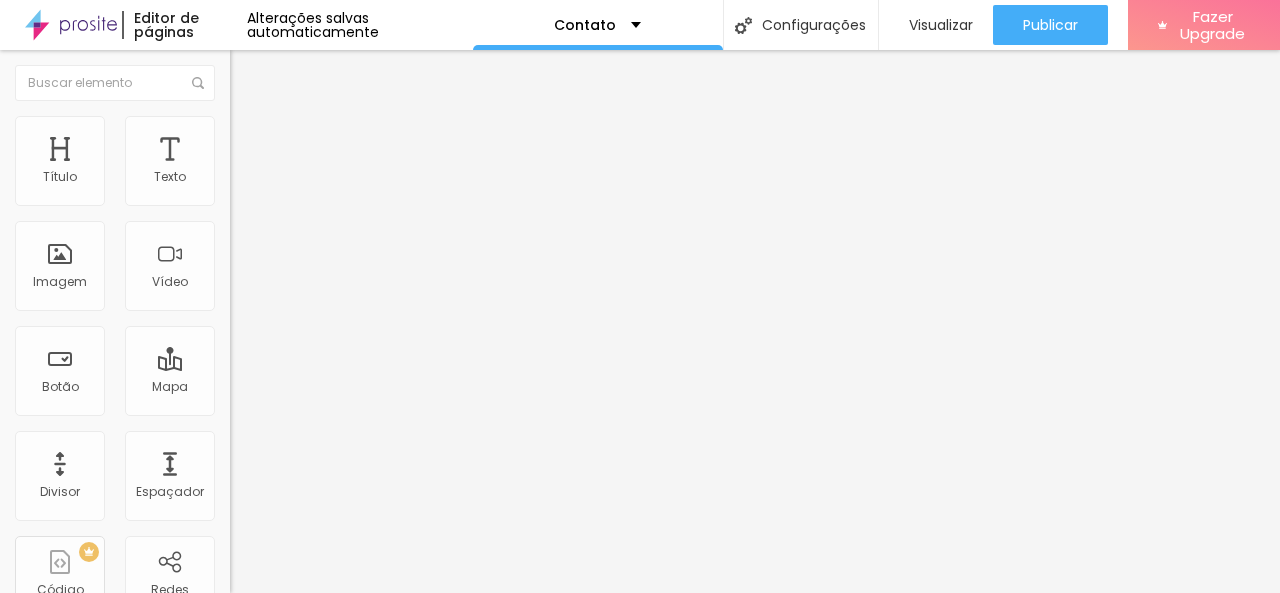 click on "Contato" at bounding box center [345, 186] 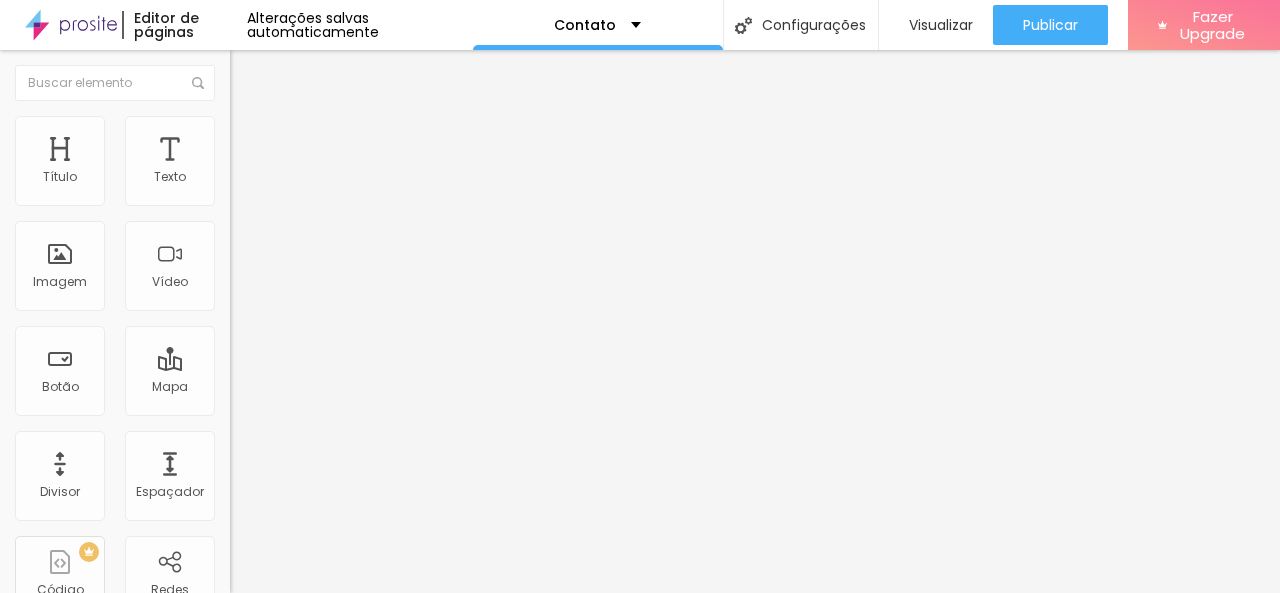 click on "Contato Criar novo formulário" at bounding box center (640, 889) 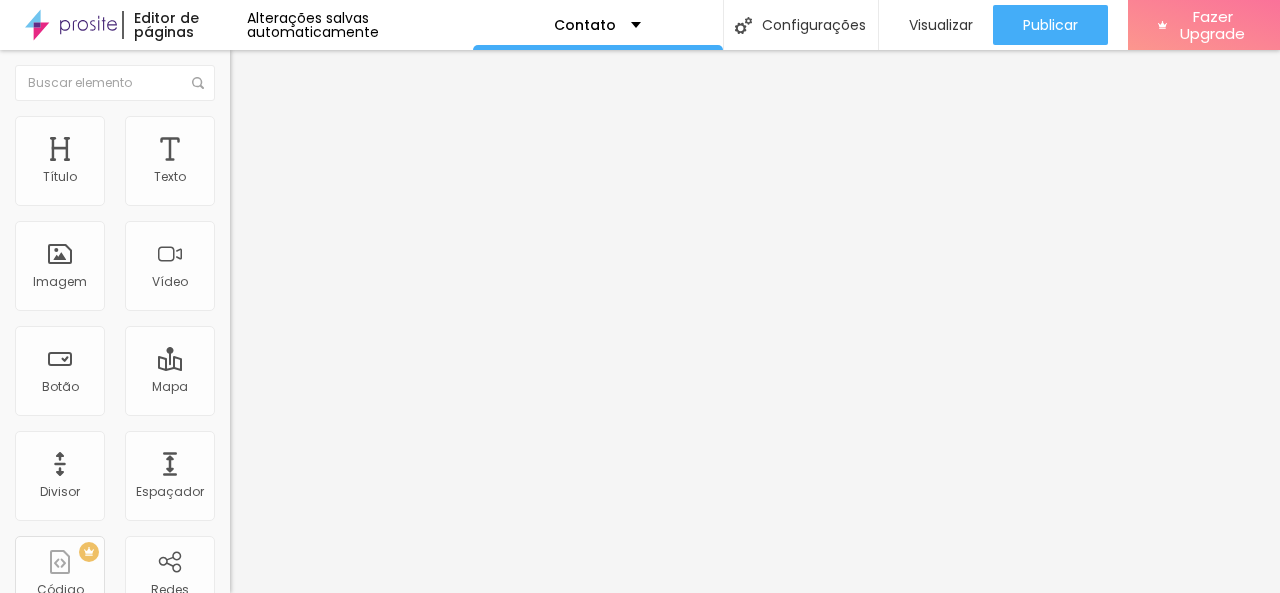 click at bounding box center (236, 208) 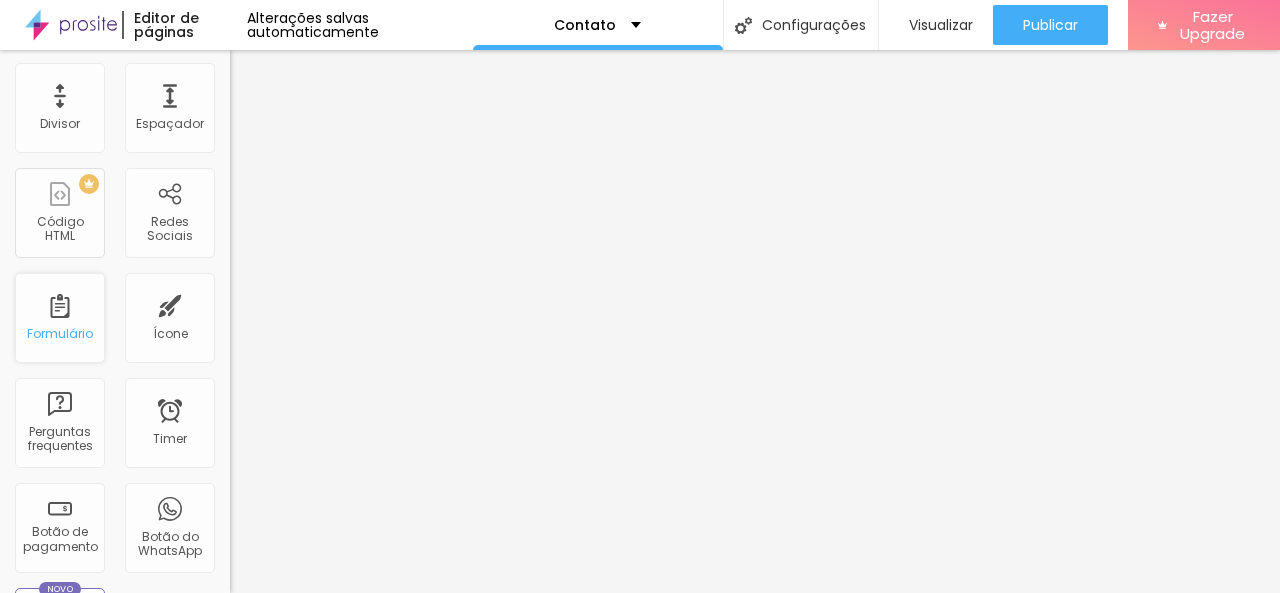 scroll, scrollTop: 400, scrollLeft: 0, axis: vertical 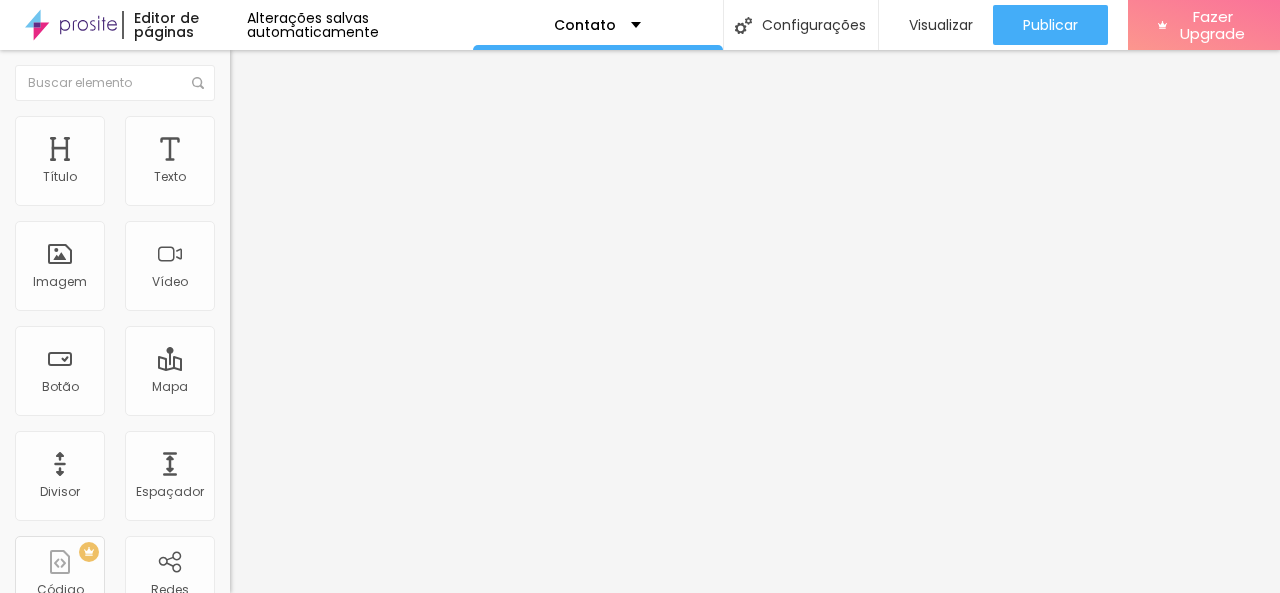 click at bounding box center (350, 194) 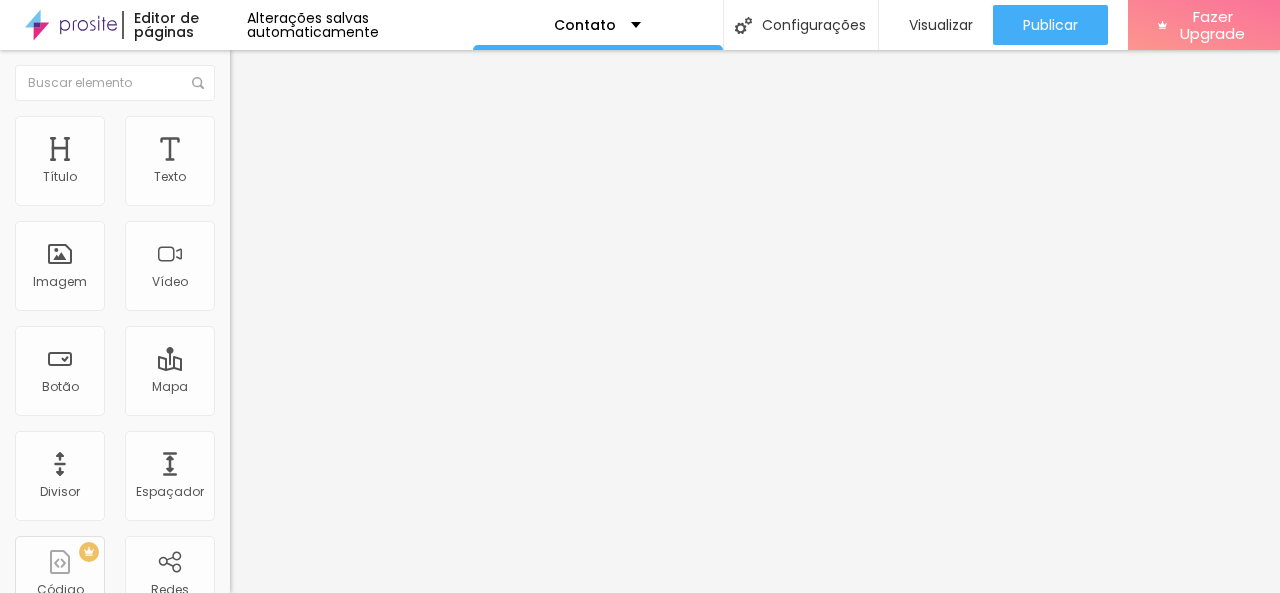 type on "([PHONE])" 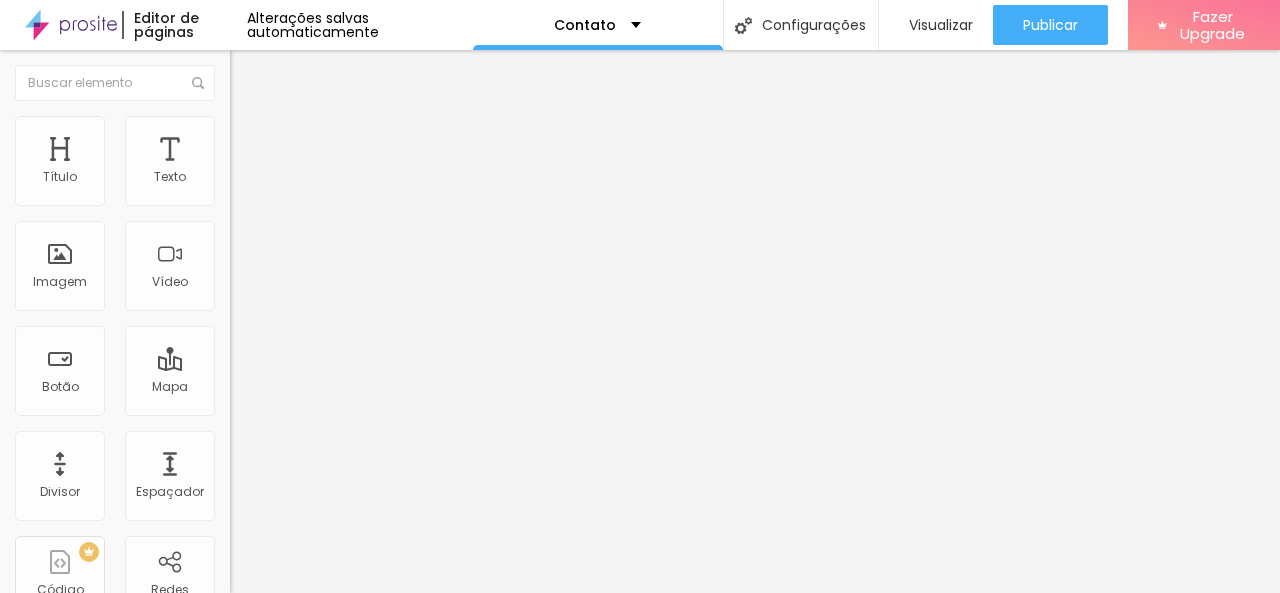 drag, startPoint x: 151, startPoint y: 361, endPoint x: 170, endPoint y: 339, distance: 29.068884 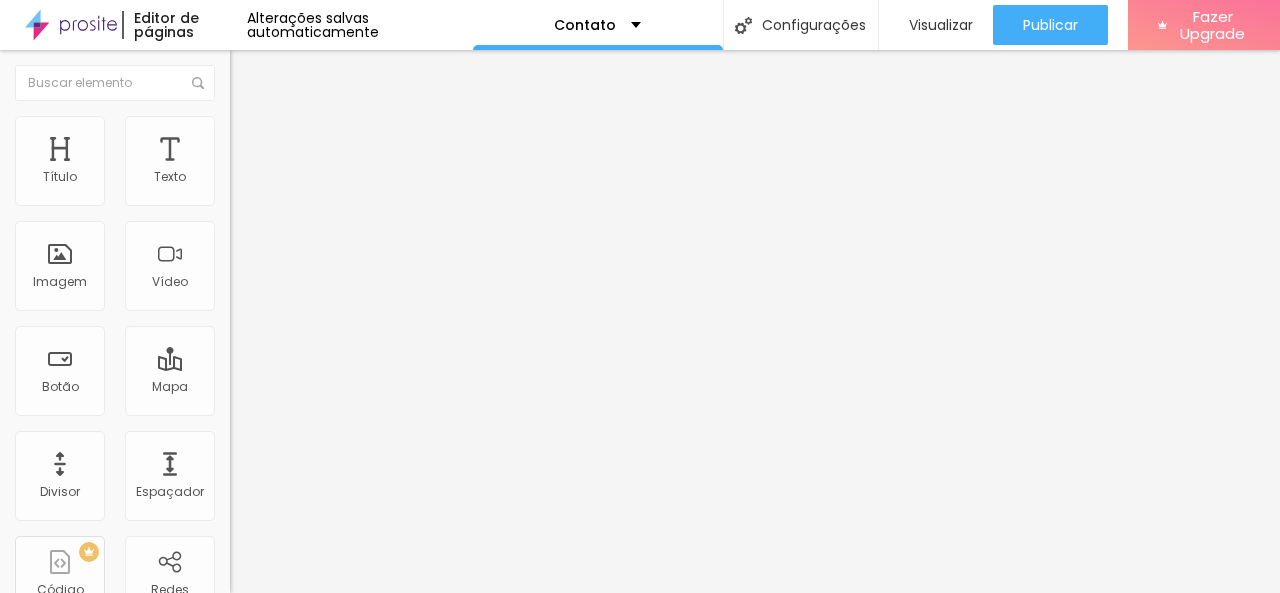 click on "Olá, cheguei até você pela página {page_title} e gostaria de mais informações" at bounding box center (343, 708) 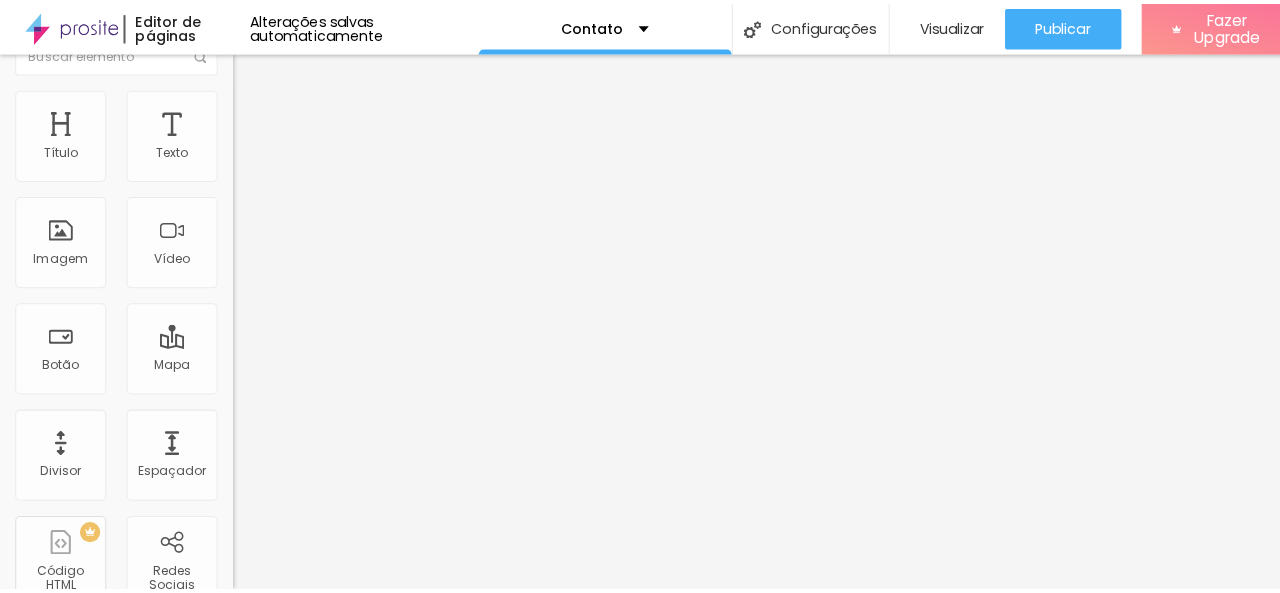 scroll, scrollTop: 0, scrollLeft: 0, axis: both 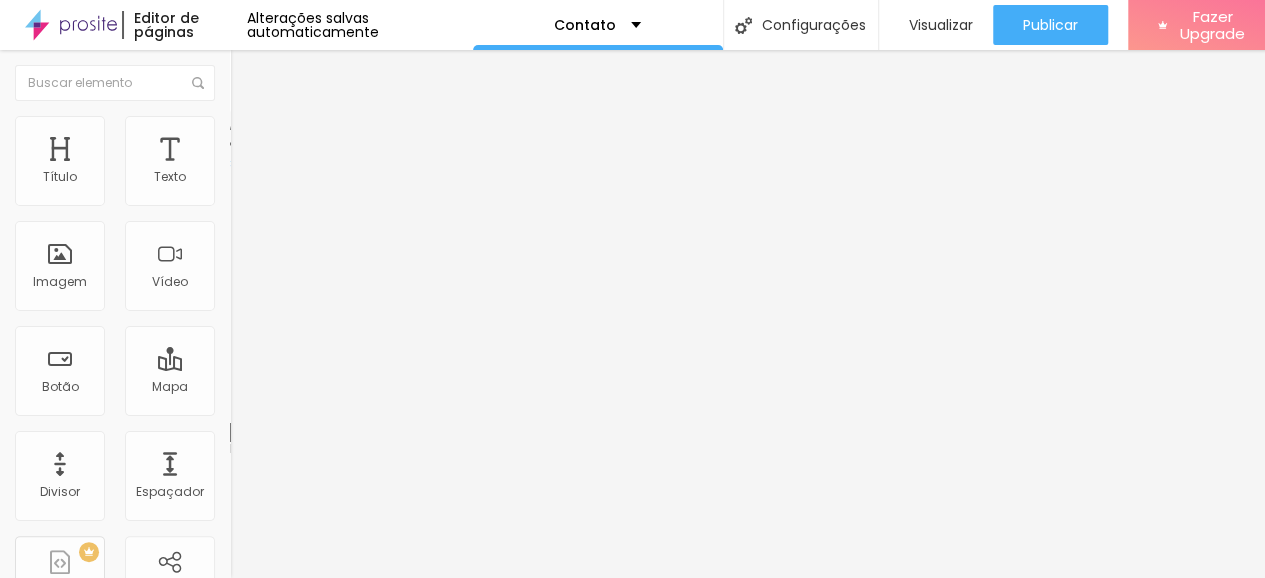 click on "Estilo" at bounding box center (263, 145) 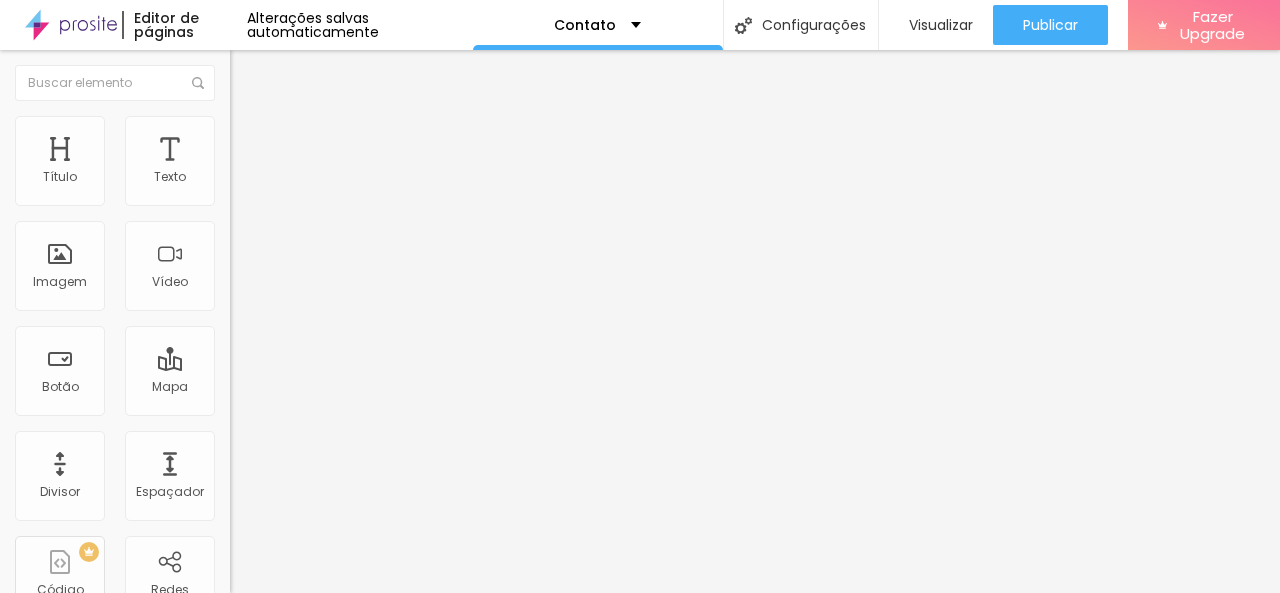 click at bounding box center (345, 226) 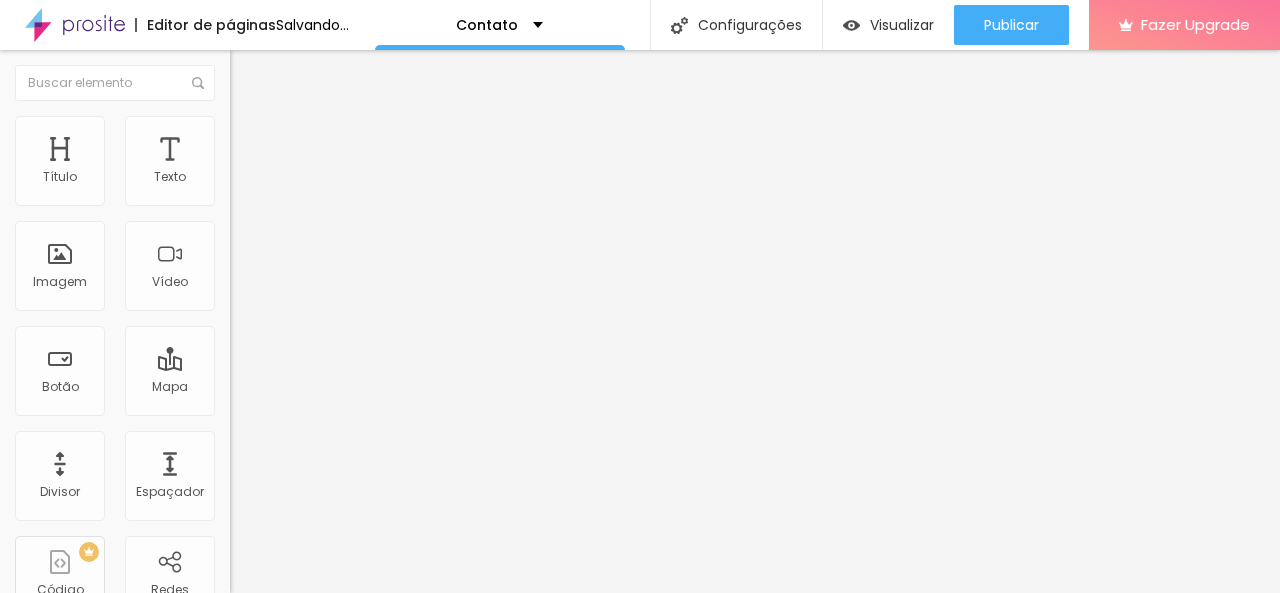 click on "Verde claro" at bounding box center [265, 676] 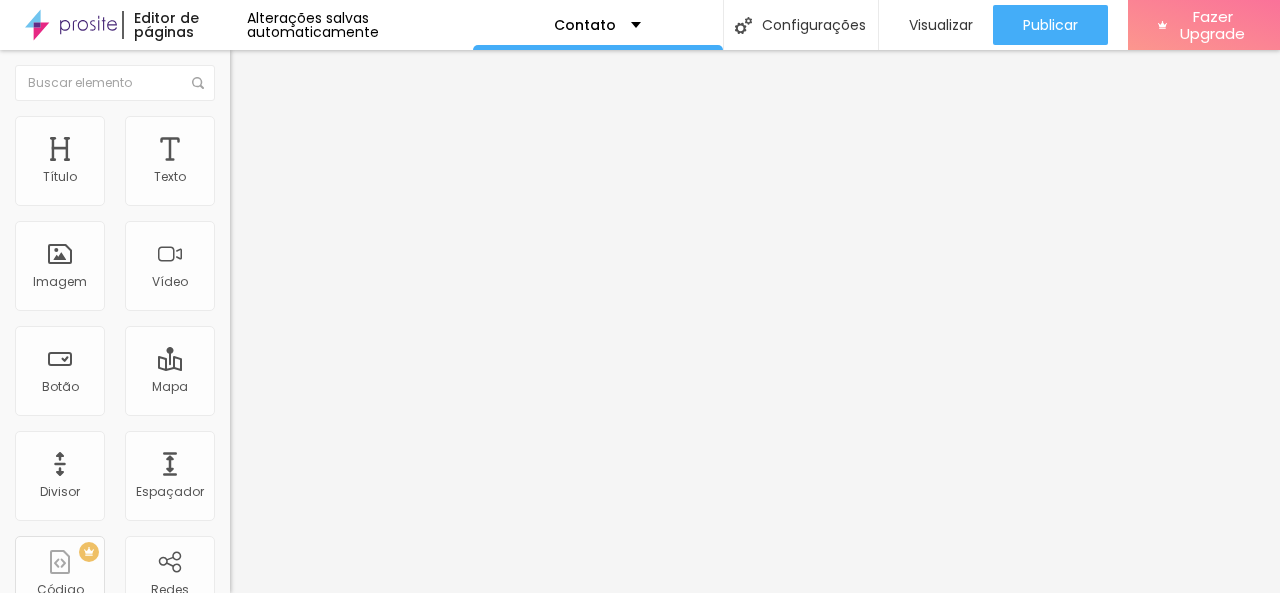 click on "Editar Botão do WhatsApp Conteúdo Estilo Avançado Visual 14 Tamanho do texto Cor Verde claro Verde claro Verde escuro Borda Arredondada Reta Curvada Arredondada" at bounding box center [345, 321] 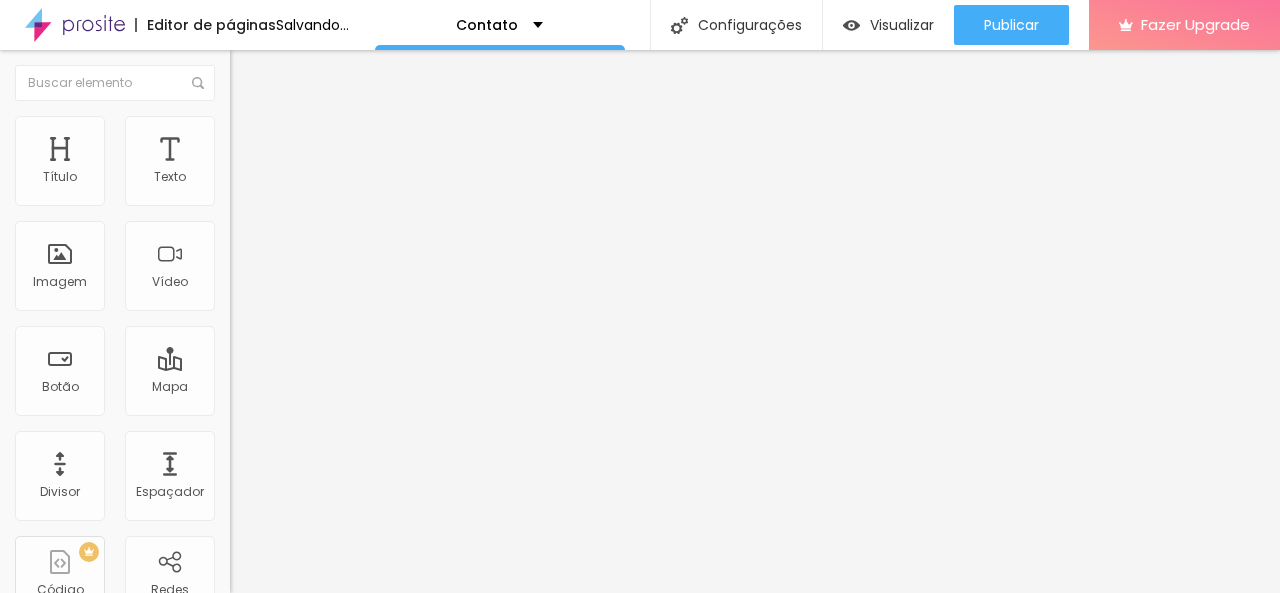 click at bounding box center [252, 81] 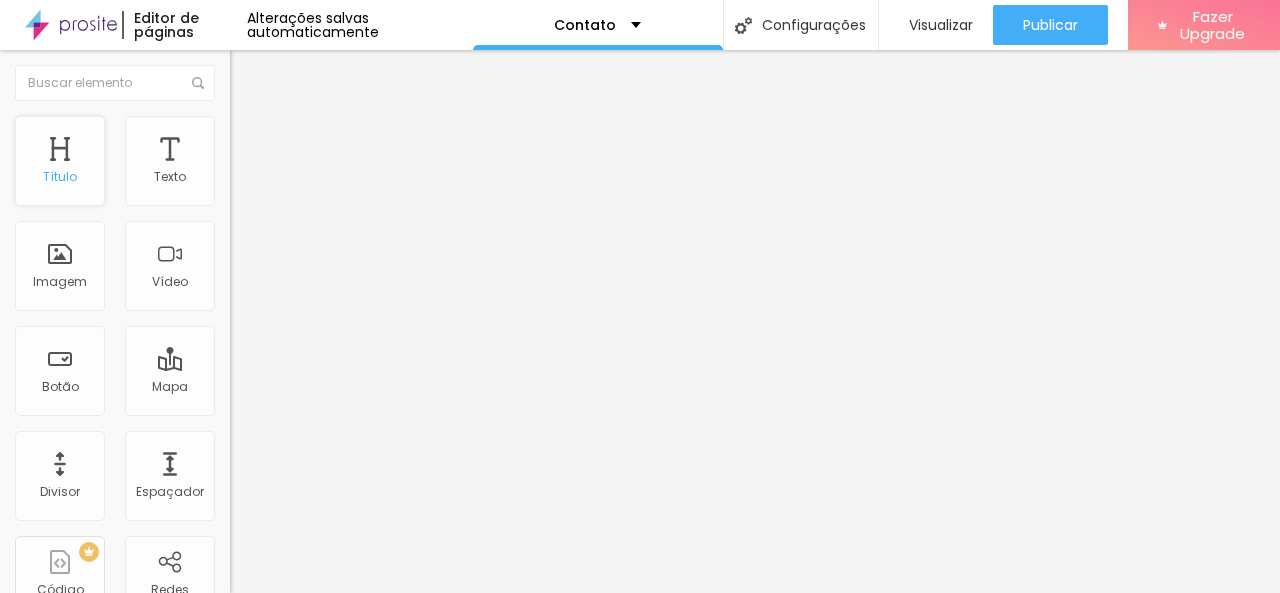 click on "Título" at bounding box center (60, 161) 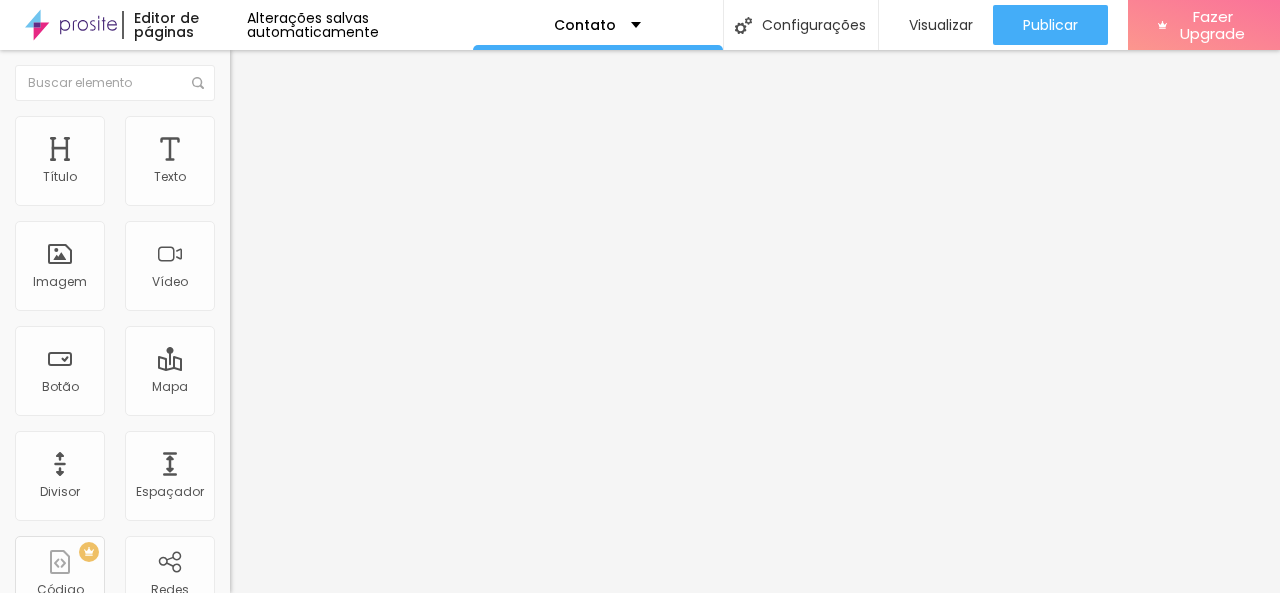click at bounding box center (253, 73) 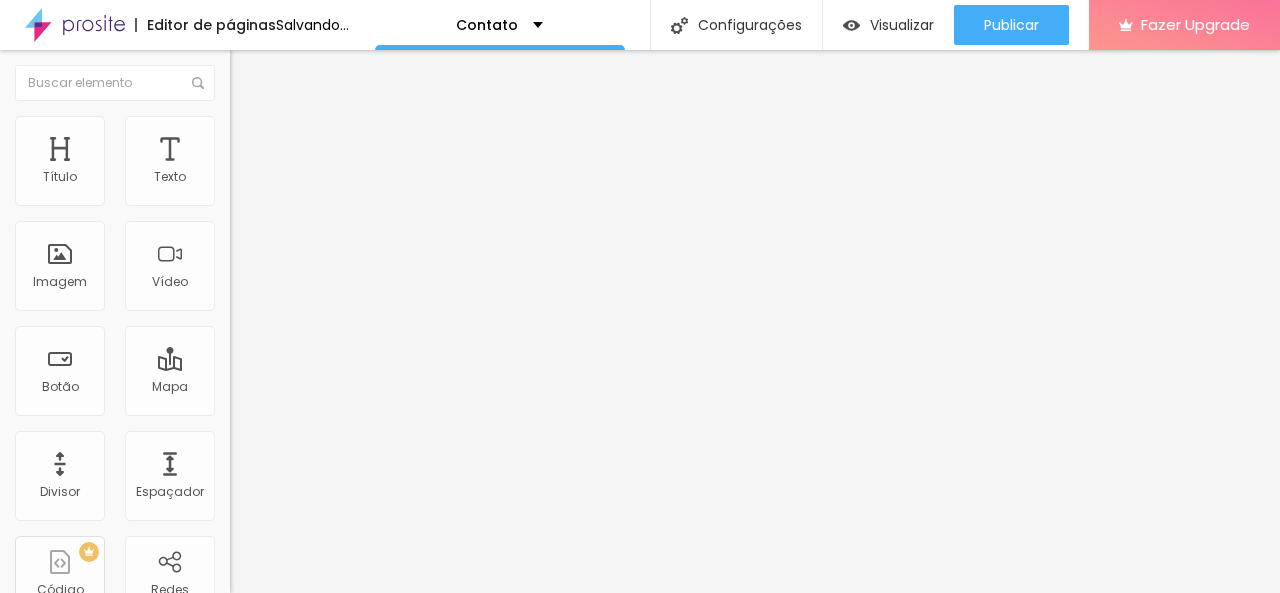 click on "Adicionar imagem" at bounding box center (345, 163) 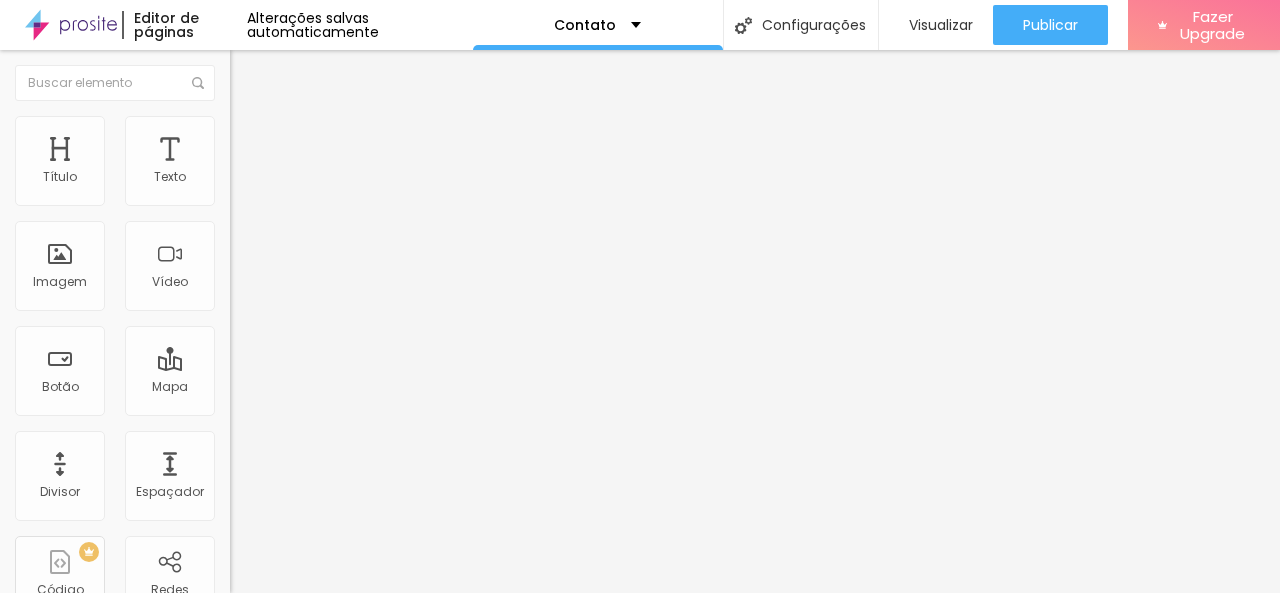 click on "Adicionar imagem" at bounding box center [294, 163] 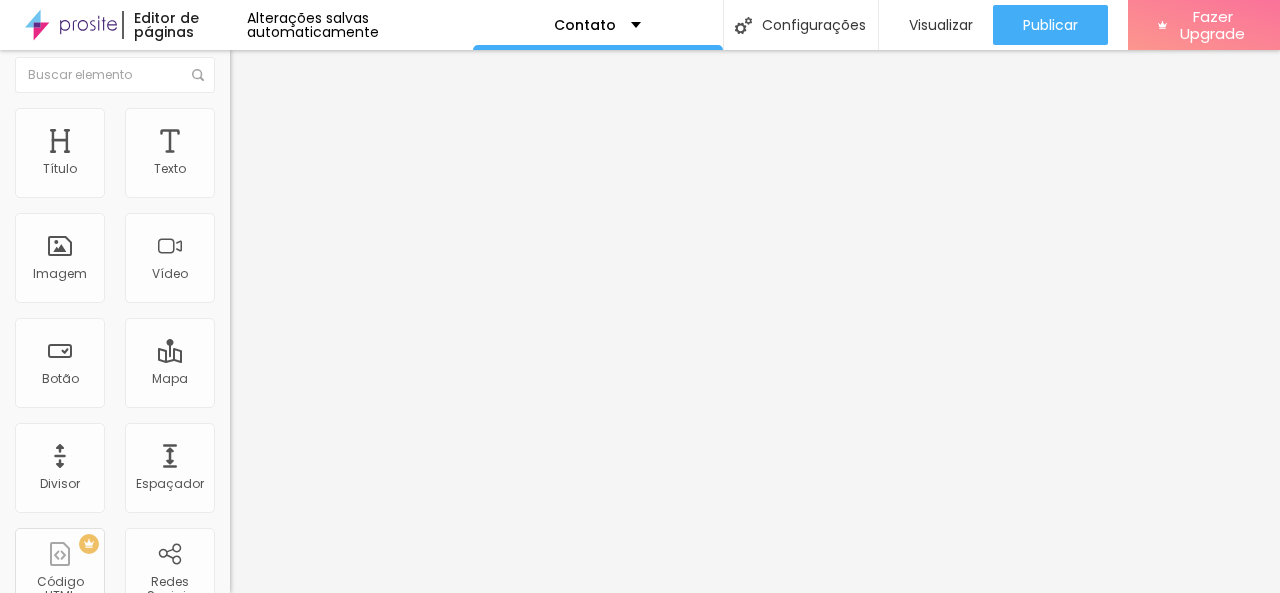 scroll, scrollTop: 0, scrollLeft: 0, axis: both 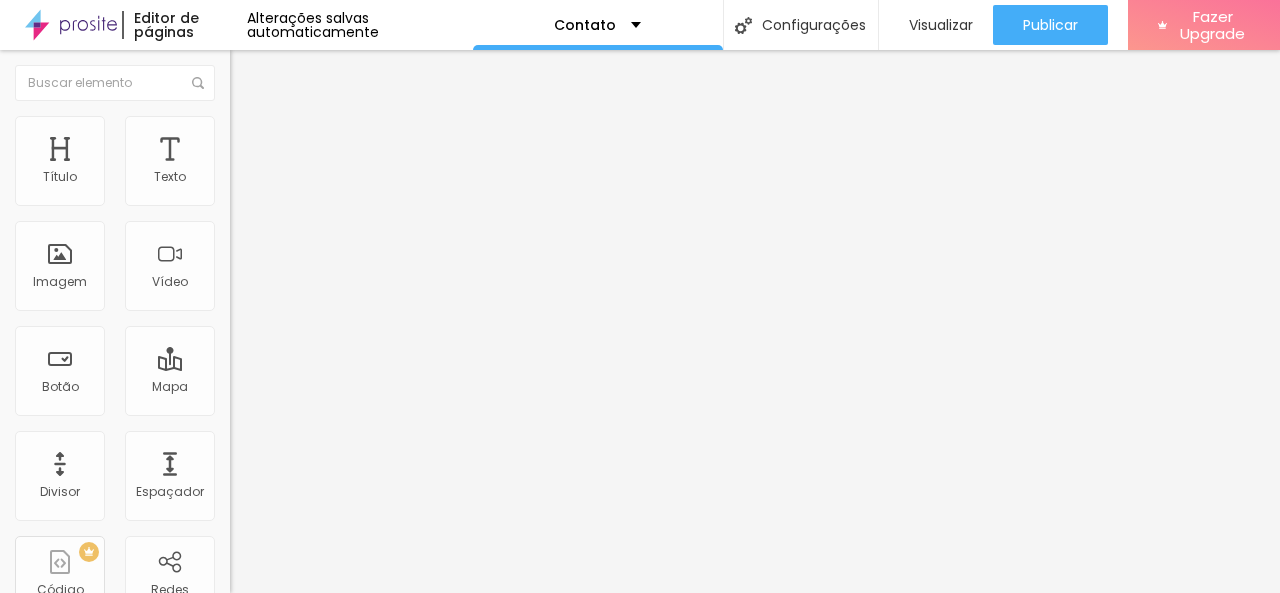 click on "Trocar imagem" at bounding box center (345, 163) 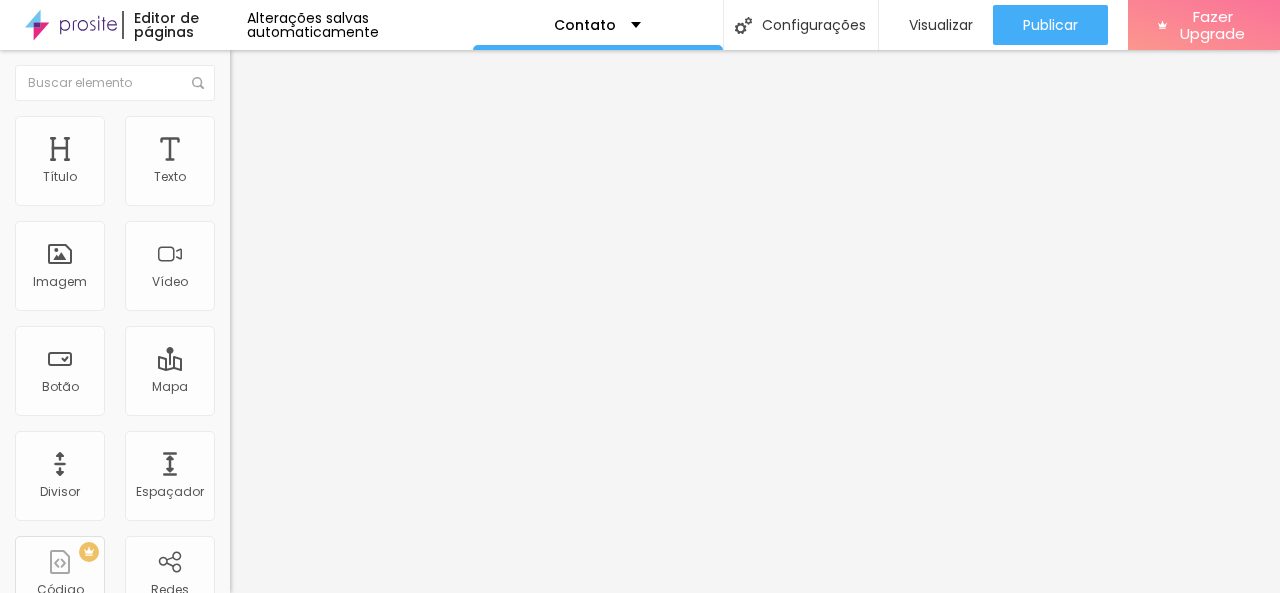 click on "Trocar imagem" at bounding box center (345, 163) 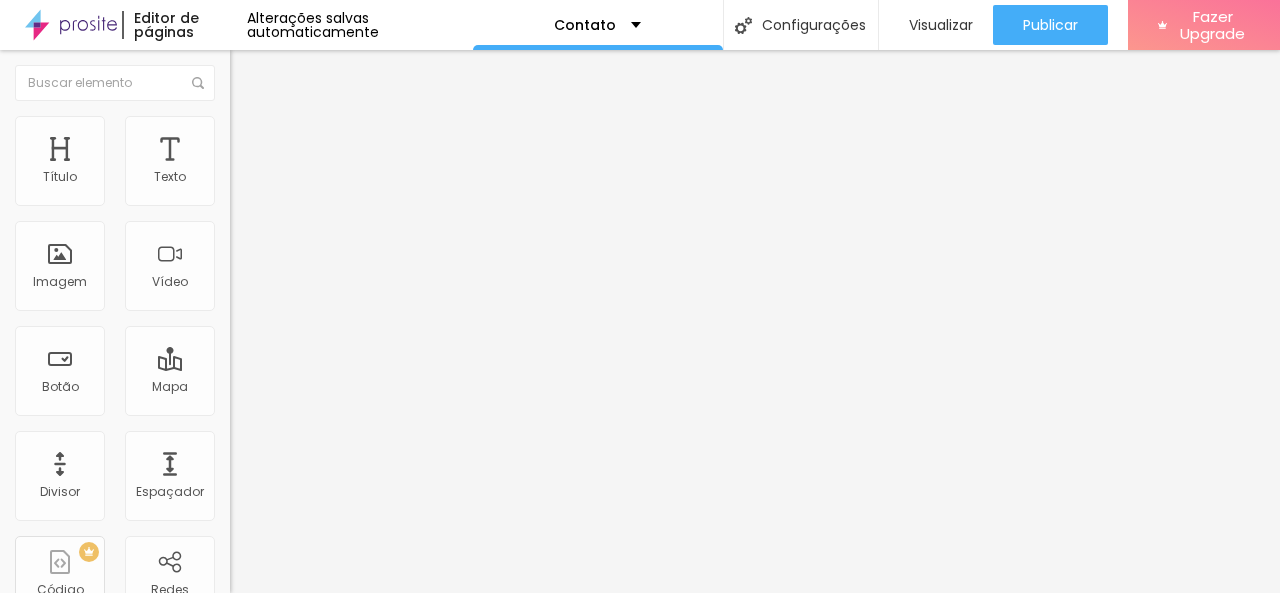 click on "Avançado" at bounding box center (345, 146) 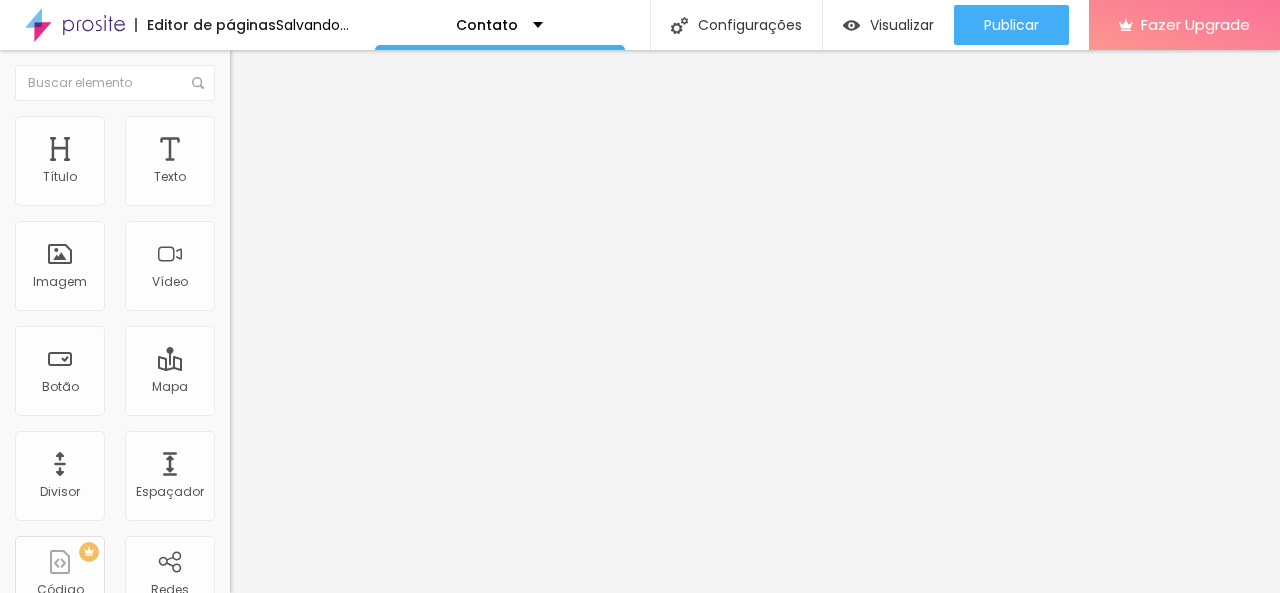 type on "16" 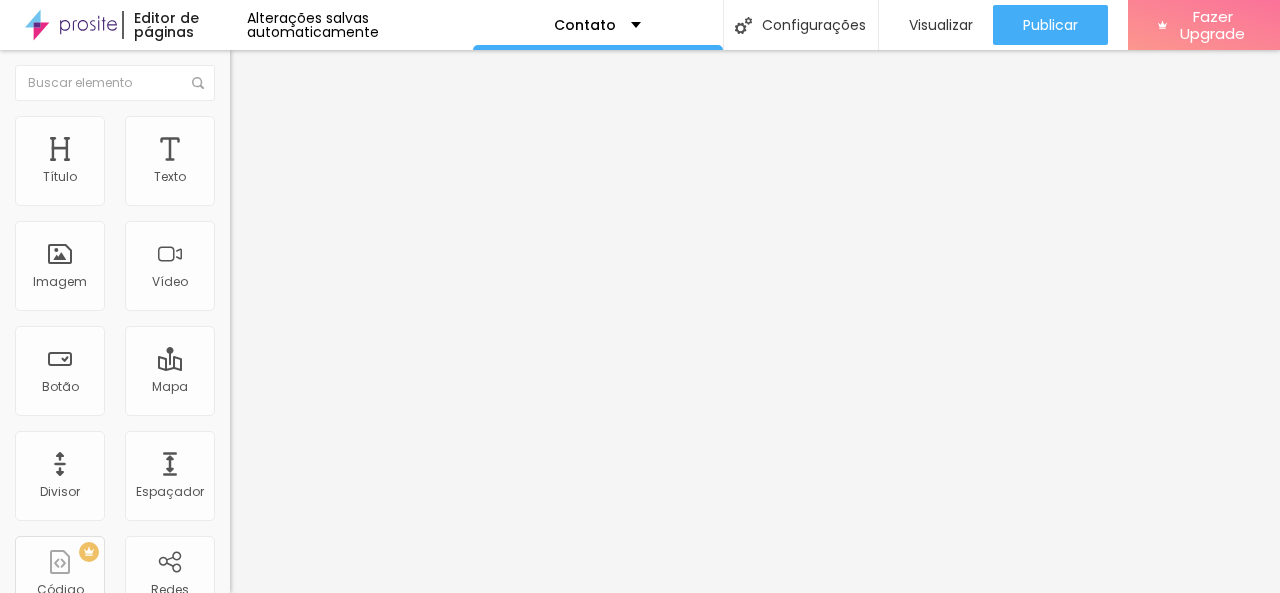 drag, startPoint x: 56, startPoint y: 230, endPoint x: 22, endPoint y: 253, distance: 41.04875 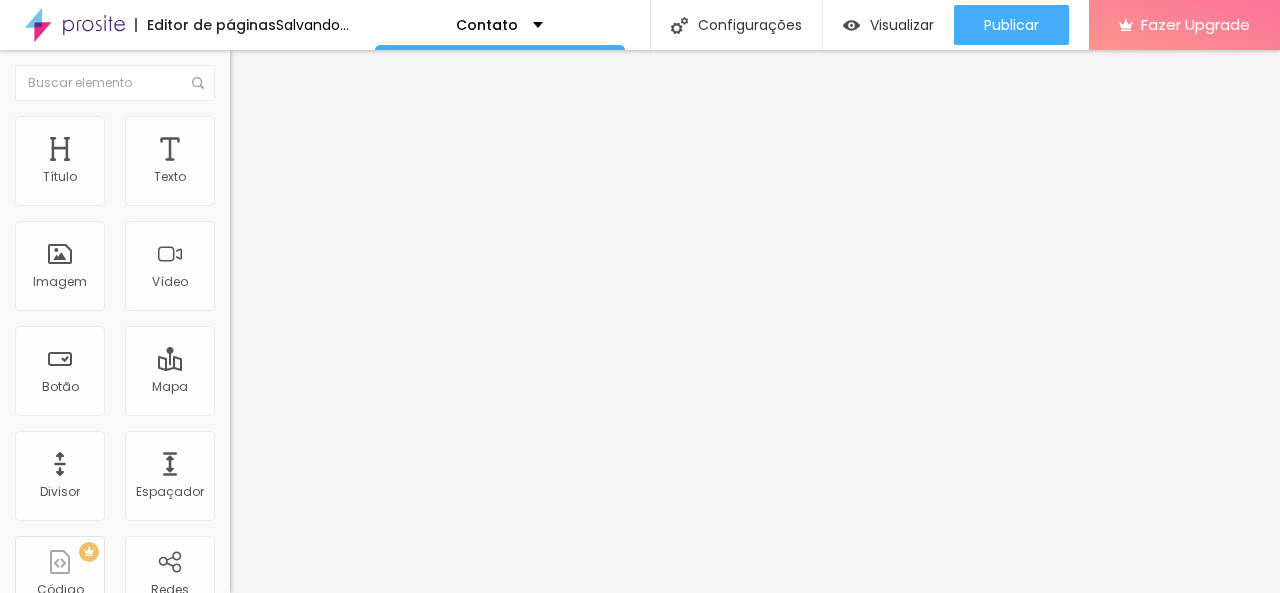 drag, startPoint x: 55, startPoint y: 197, endPoint x: 38, endPoint y: 206, distance: 19.235384 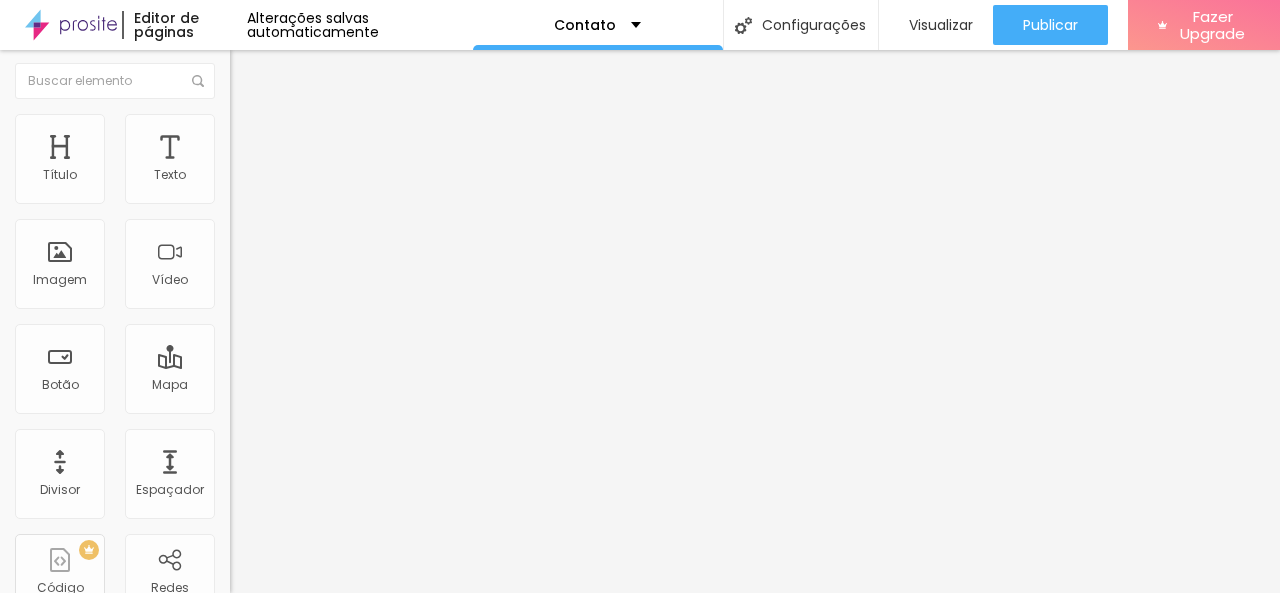 scroll, scrollTop: 0, scrollLeft: 0, axis: both 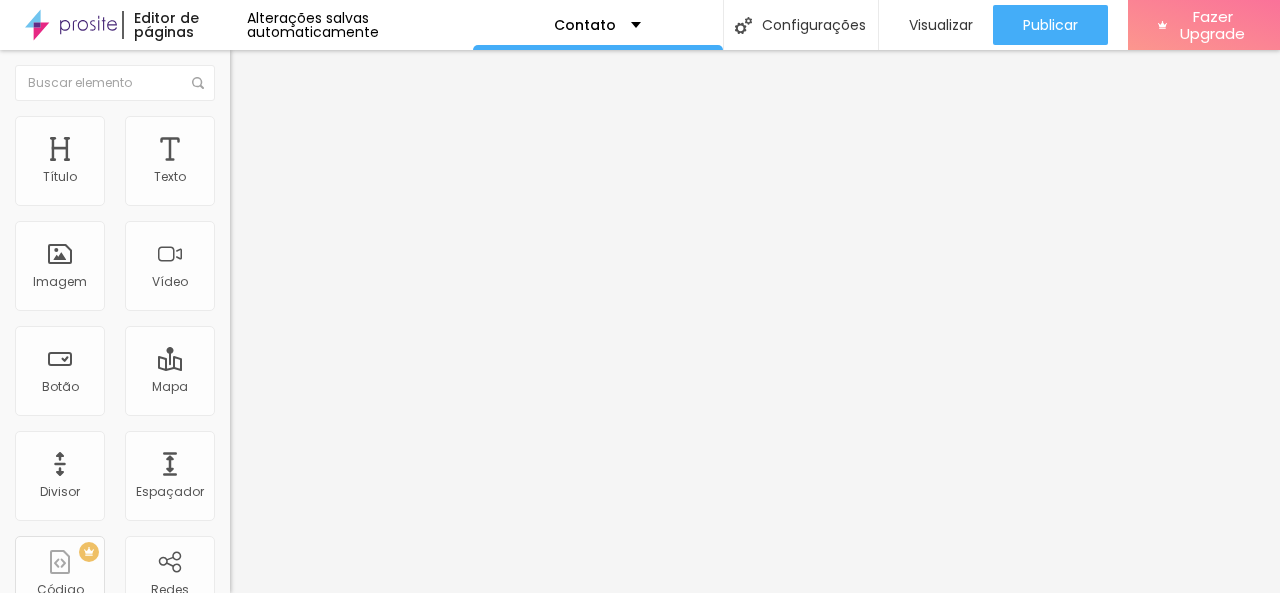 click on "Estilo" at bounding box center [263, 129] 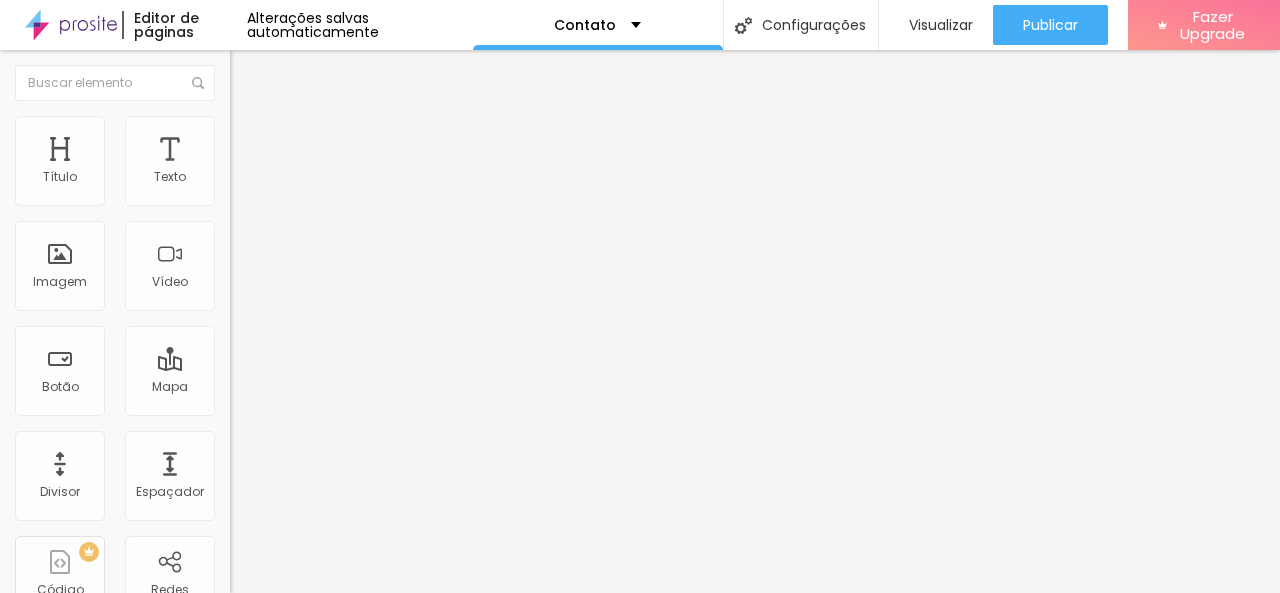 type on "95" 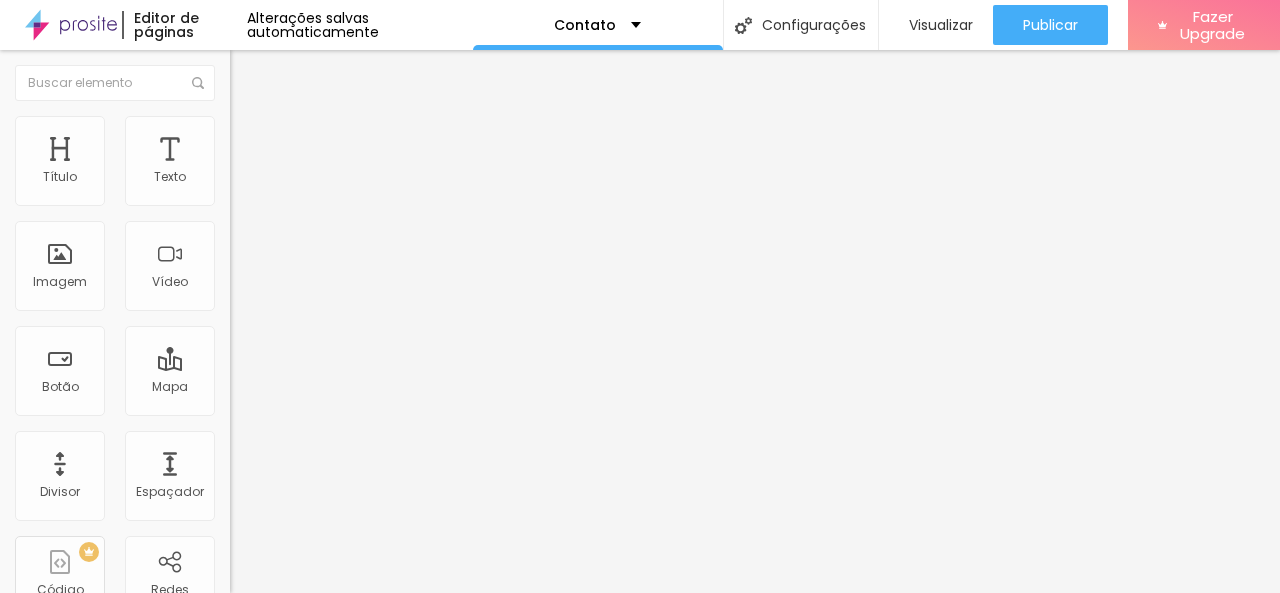 type on "90" 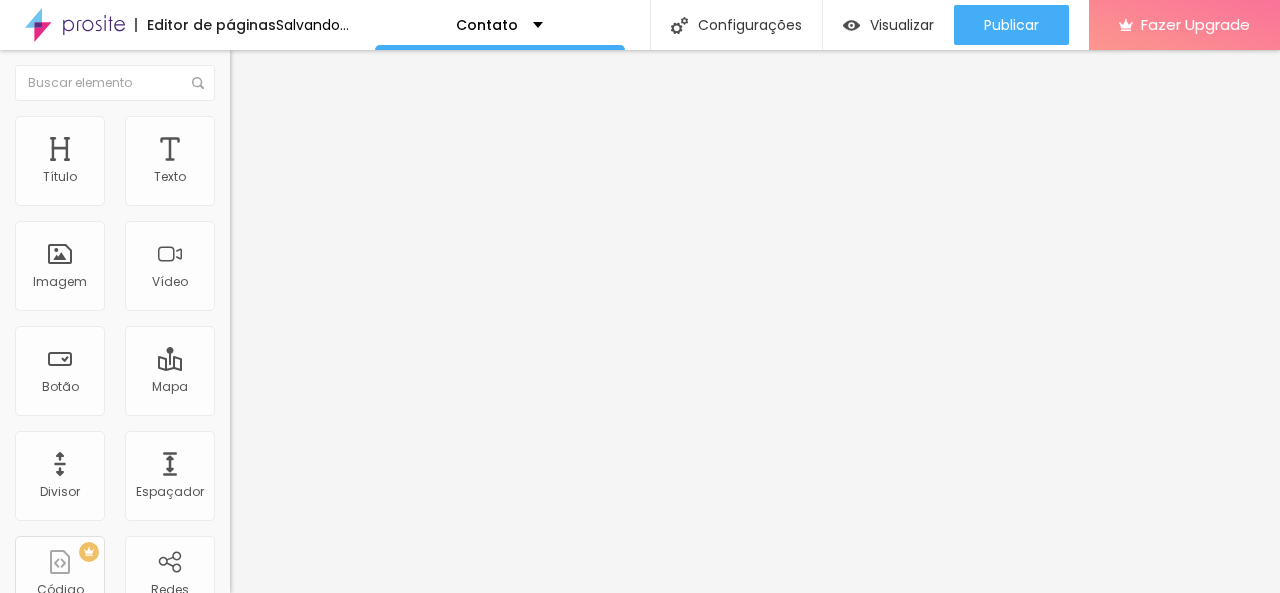 drag, startPoint x: 206, startPoint y: 214, endPoint x: 177, endPoint y: 219, distance: 29.427877 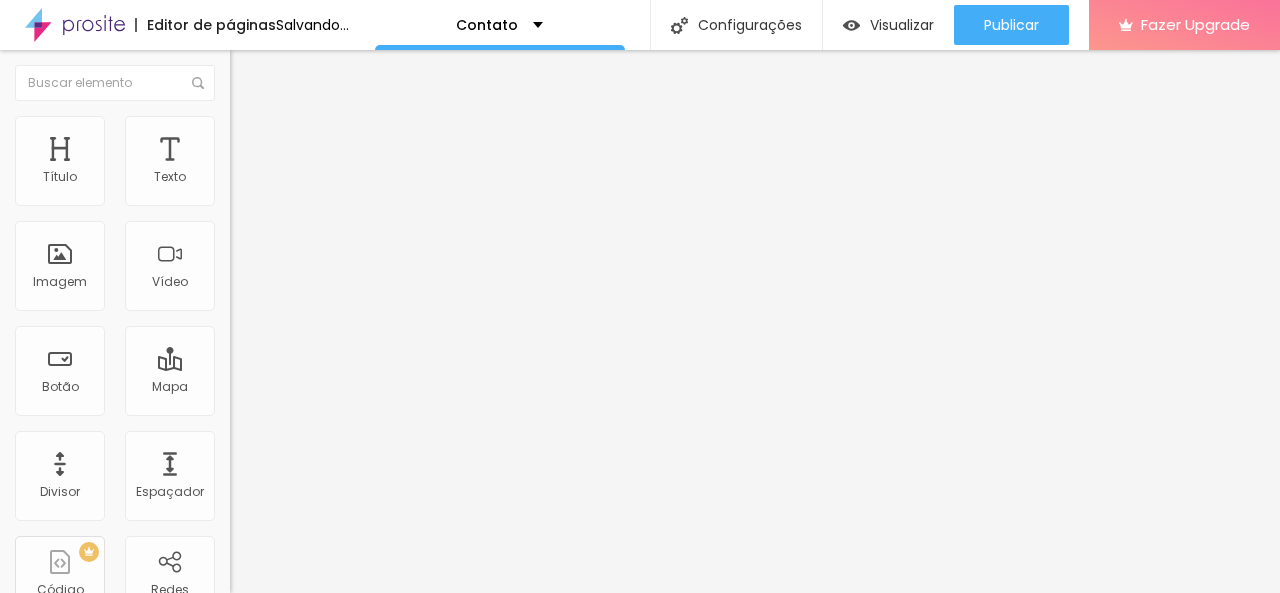 type on "85" 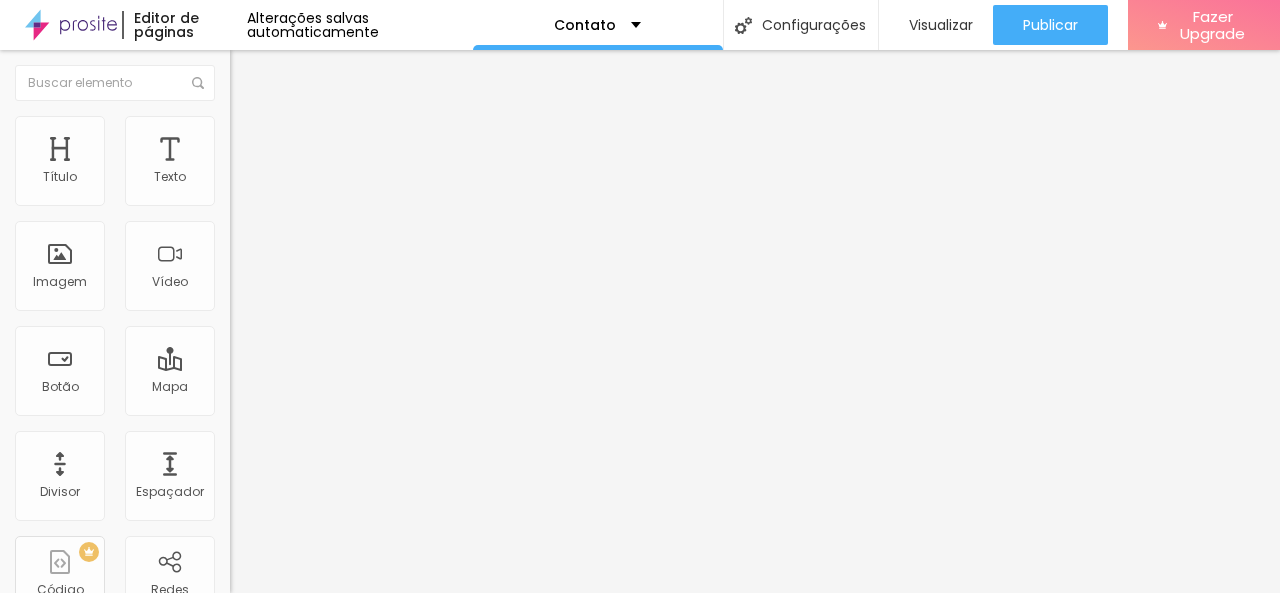 type 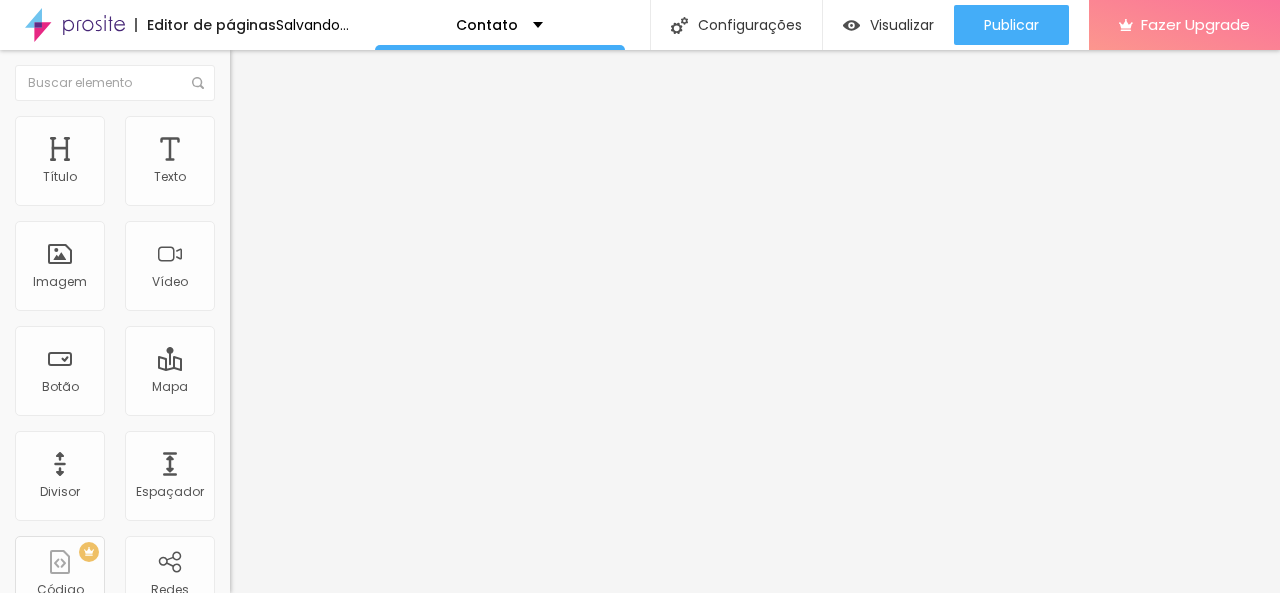 drag, startPoint x: 50, startPoint y: 251, endPoint x: 0, endPoint y: 317, distance: 82.800964 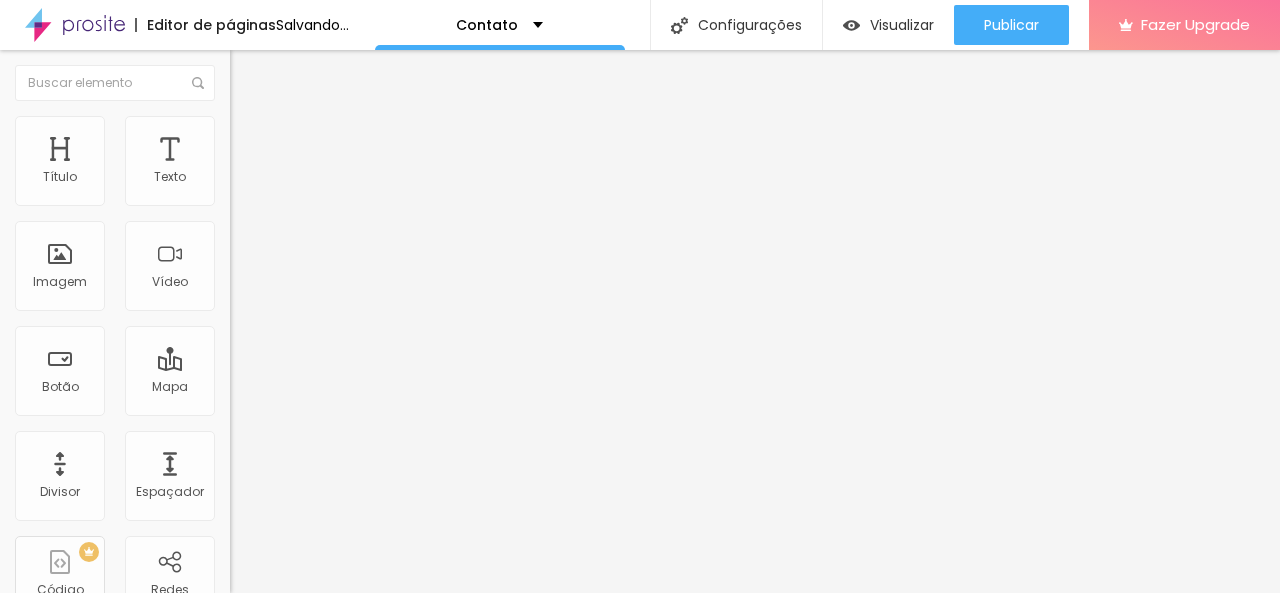 click at bounding box center (294, 447) 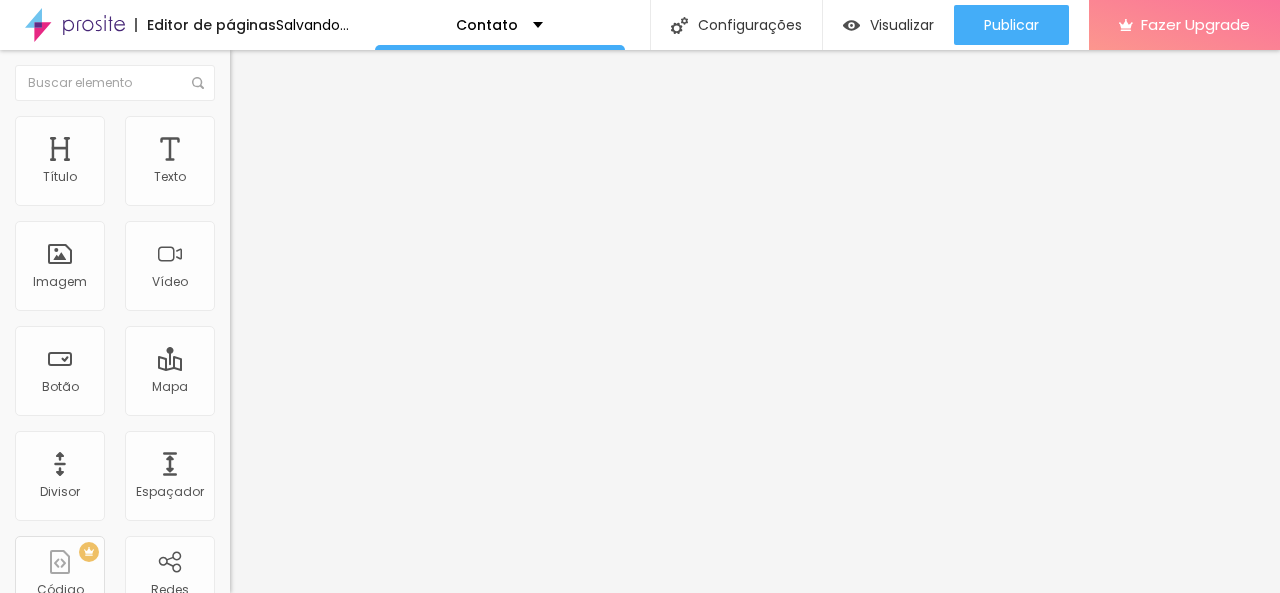 drag, startPoint x: 172, startPoint y: 211, endPoint x: 213, endPoint y: 239, distance: 49.648766 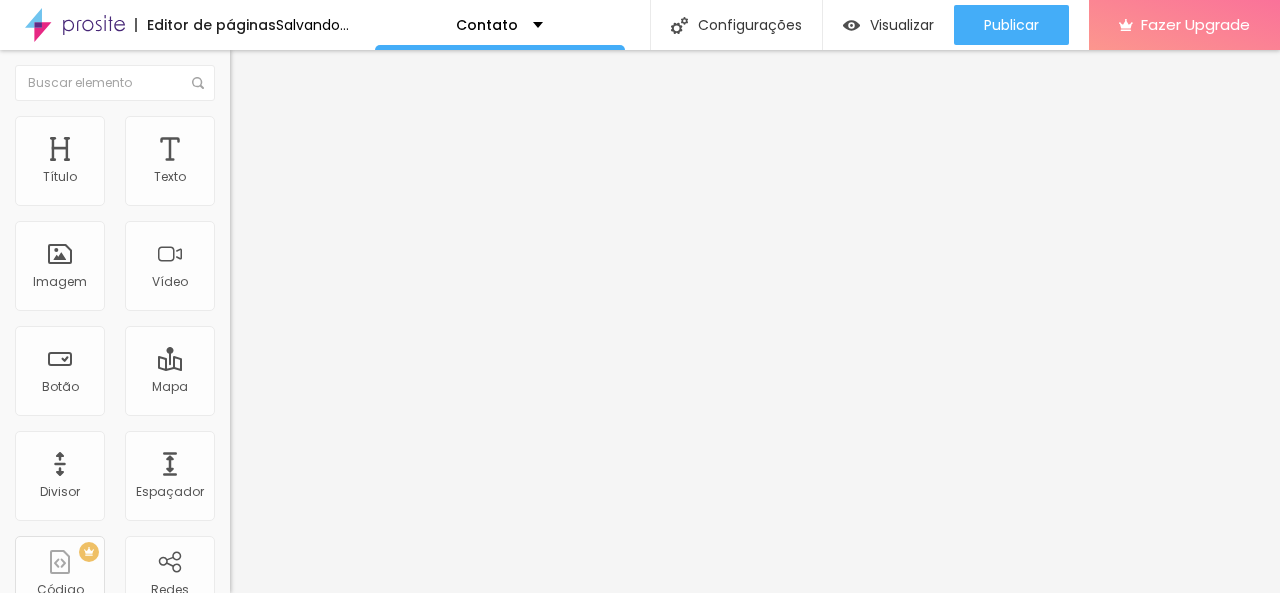 click at bounding box center [294, 197] 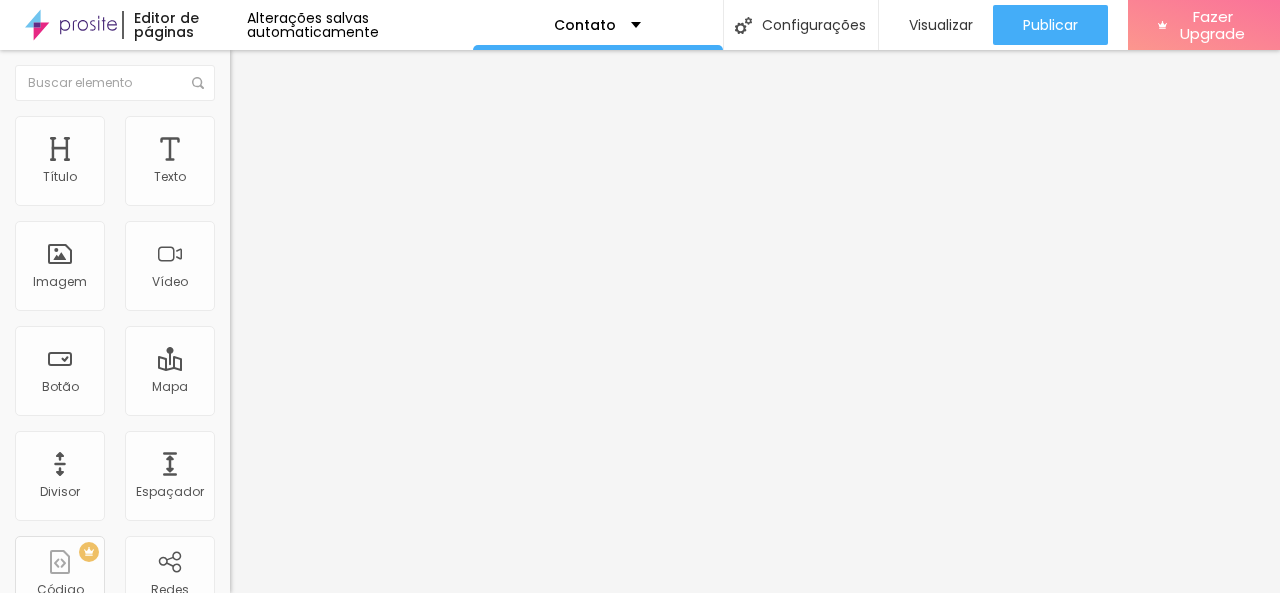 click at bounding box center [345, 162] 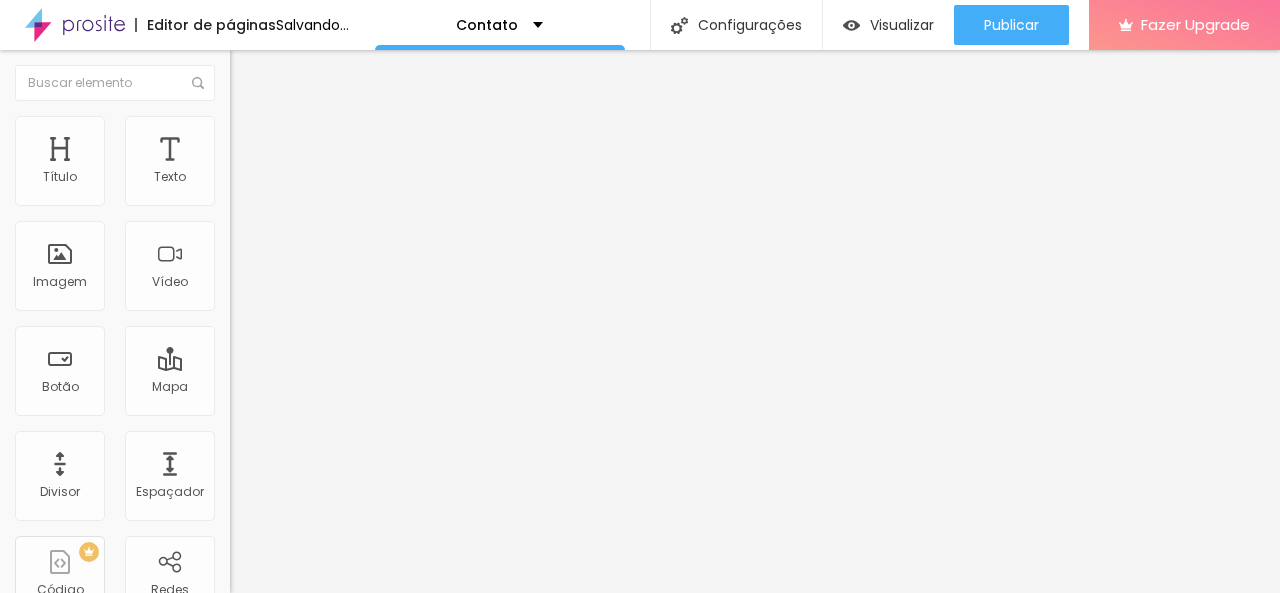 click at bounding box center [640, 720] 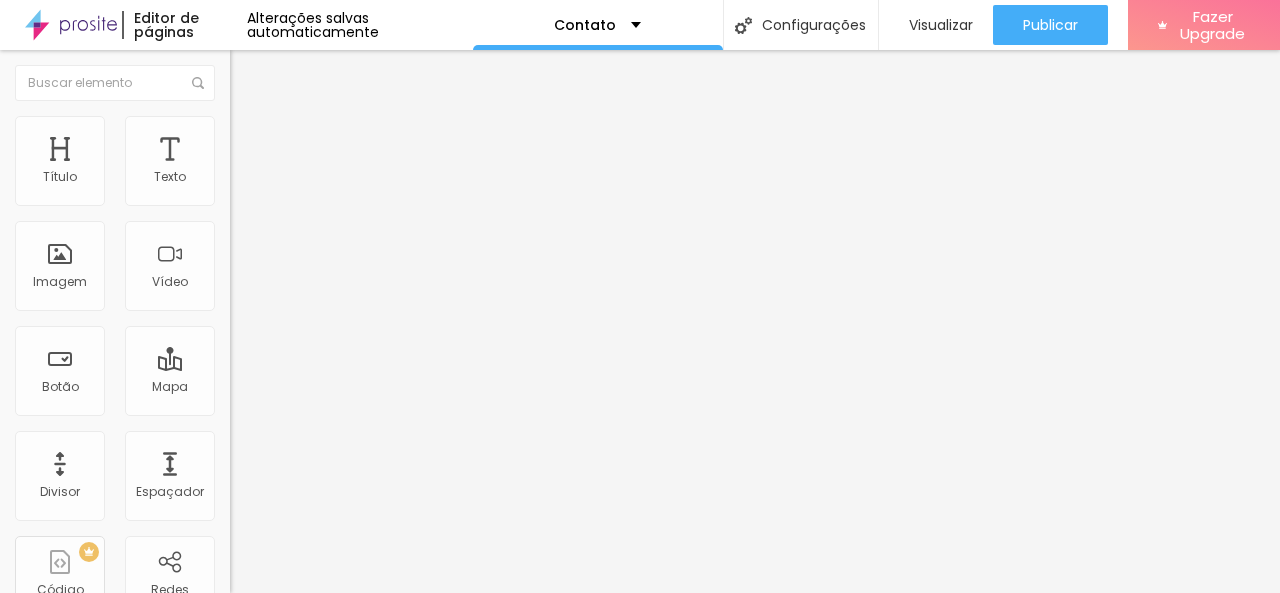 click on "Excluir Permanentemente" at bounding box center (76, 809) 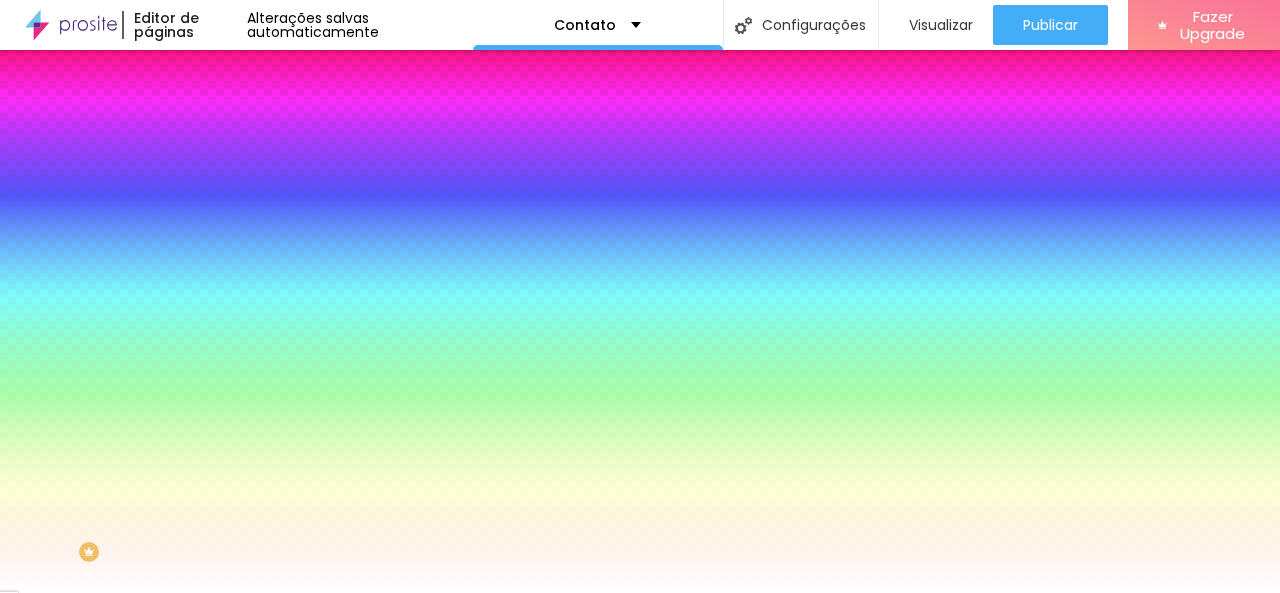 scroll, scrollTop: 0, scrollLeft: 0, axis: both 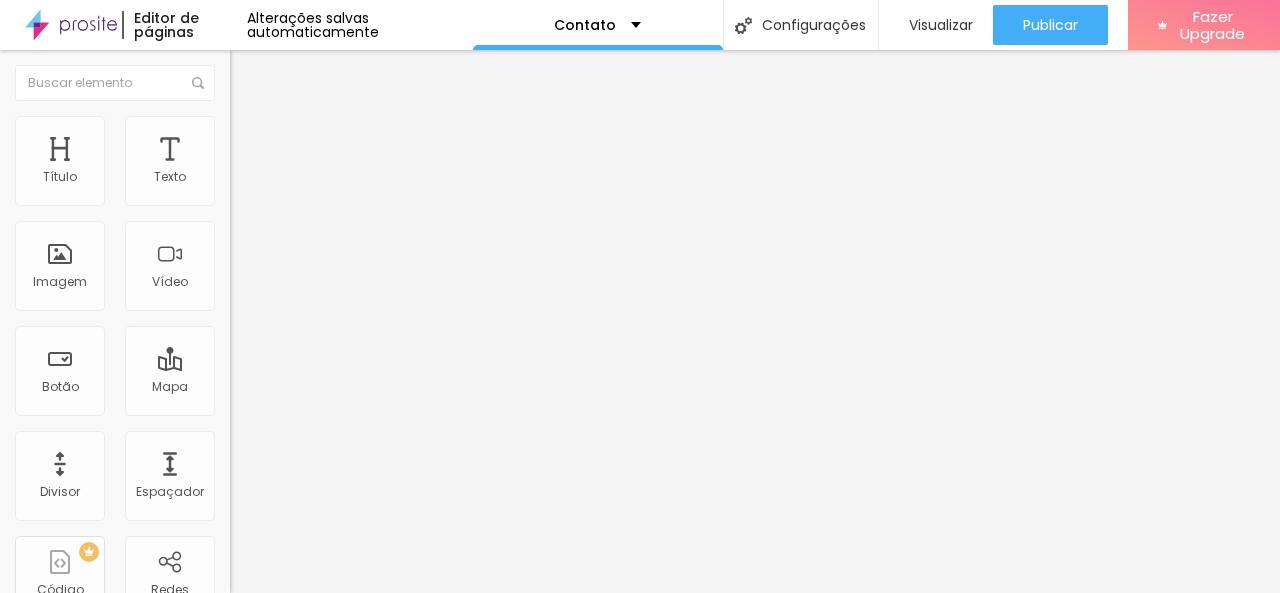 click on "Contato" at bounding box center (345, 186) 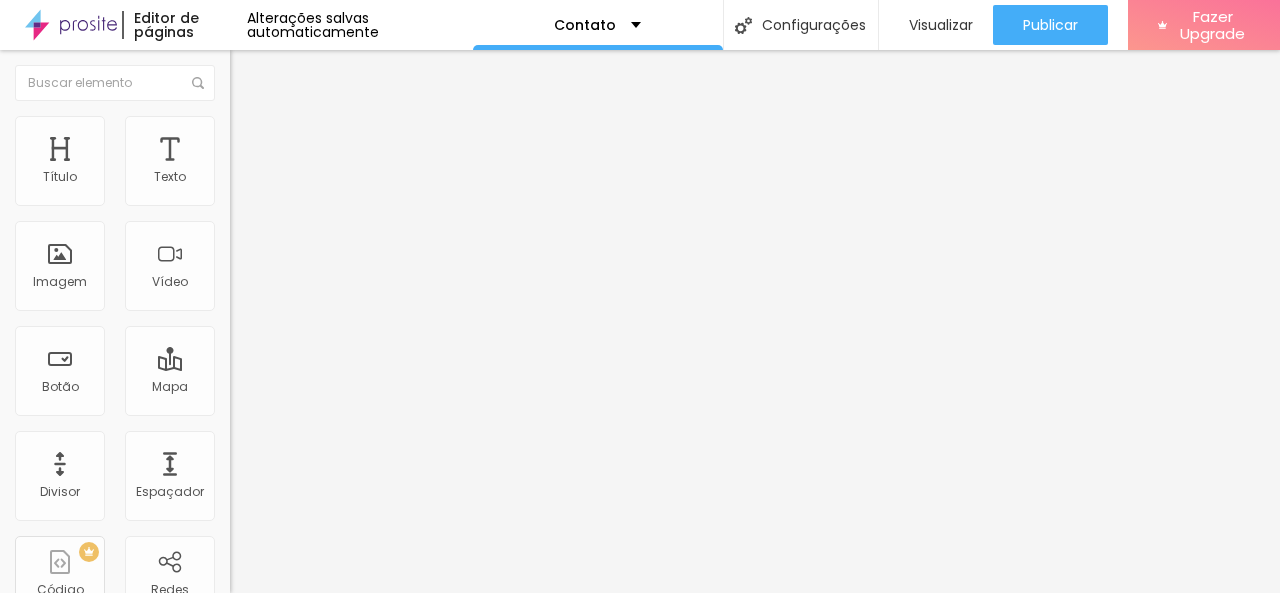 click on "Contato Criar novo formulário" at bounding box center [640, 889] 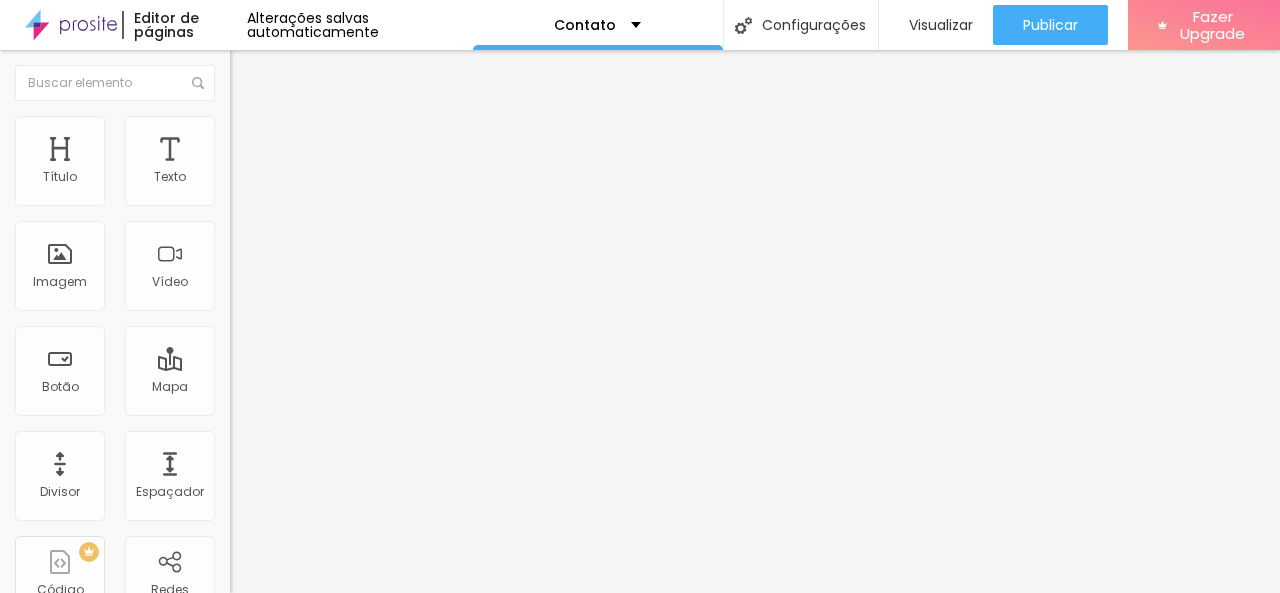 click at bounding box center [236, 208] 